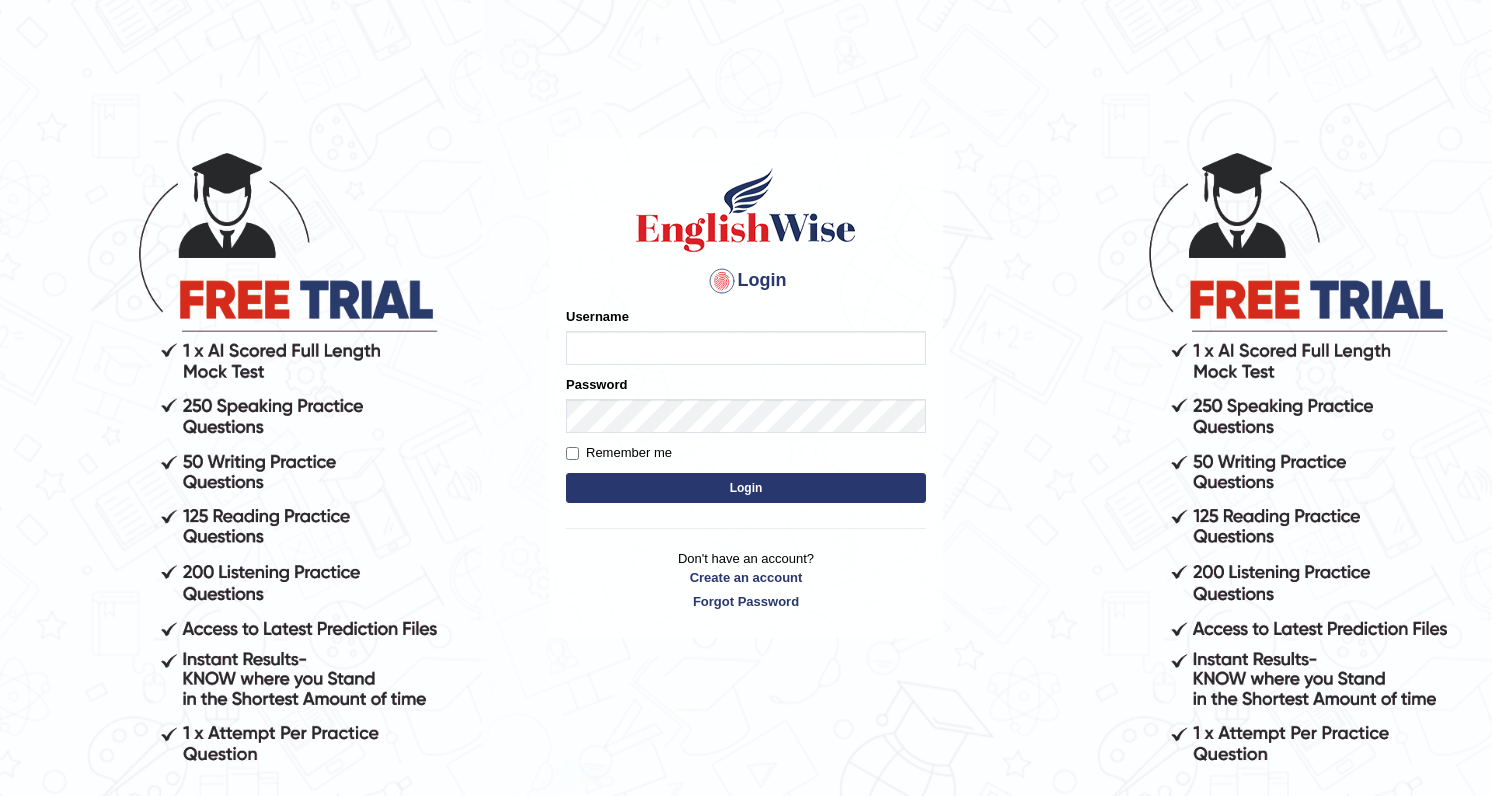click on "Username" at bounding box center [746, 348] 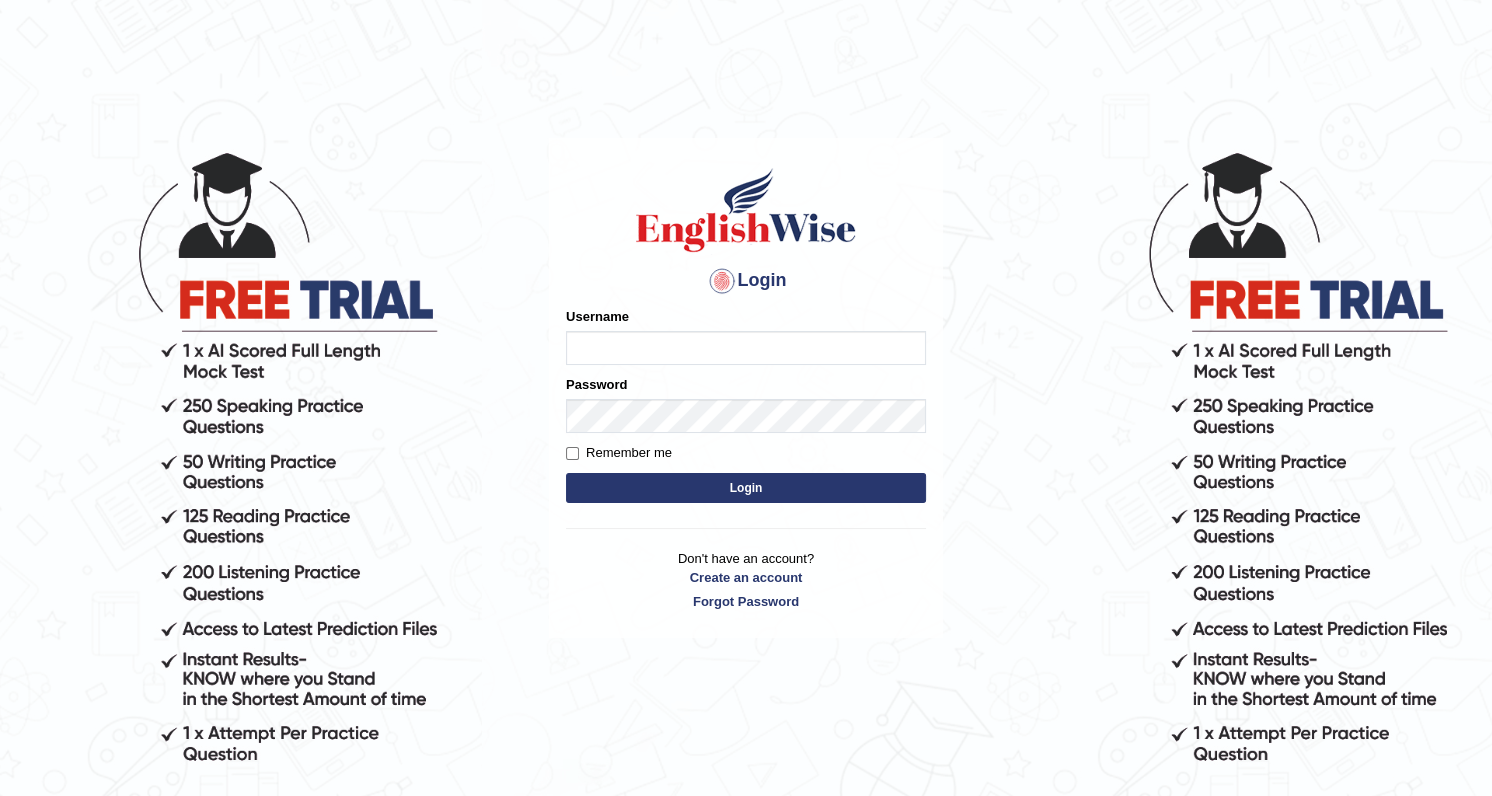 scroll, scrollTop: 0, scrollLeft: 0, axis: both 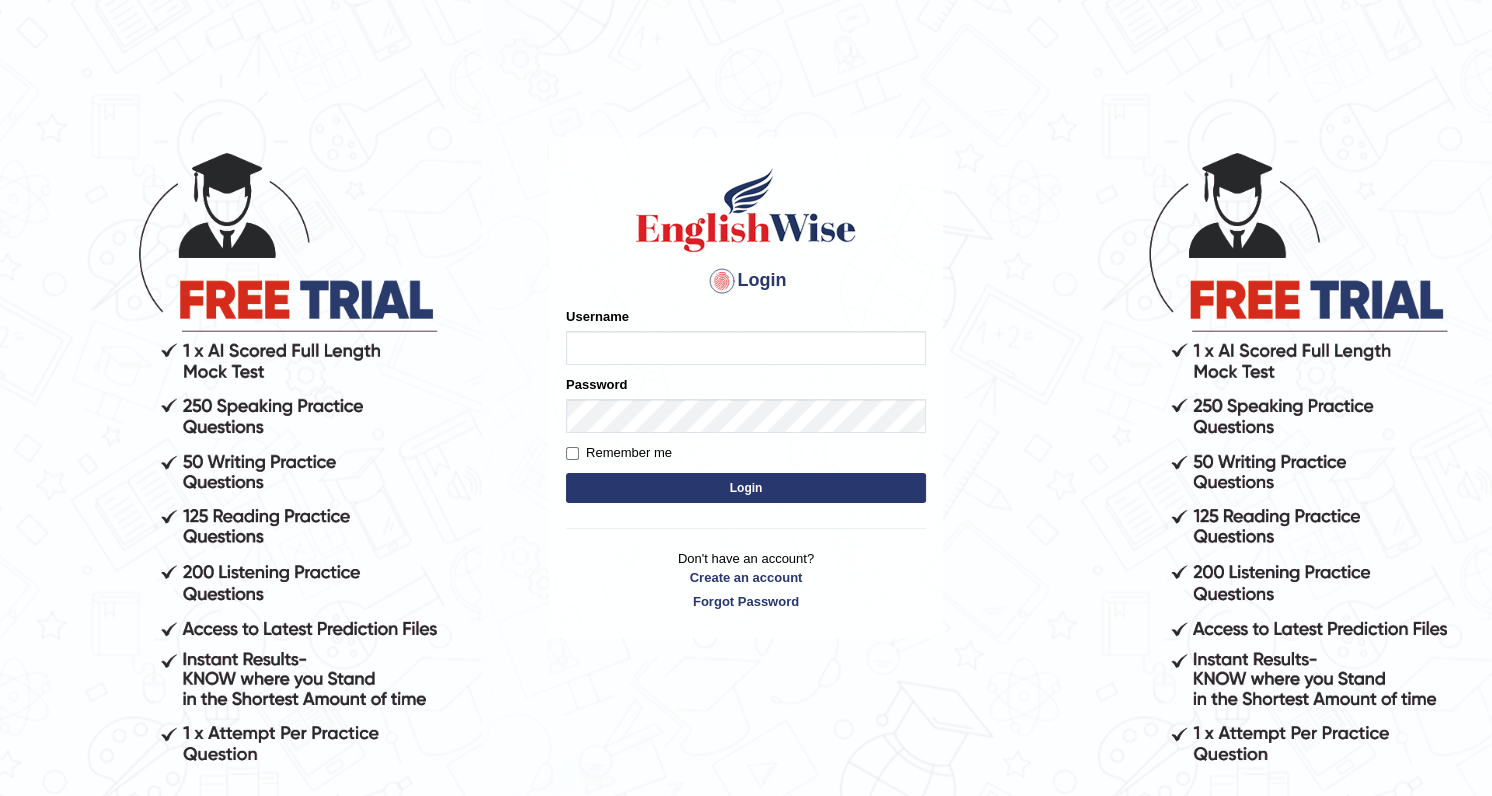 type on "alain2025" 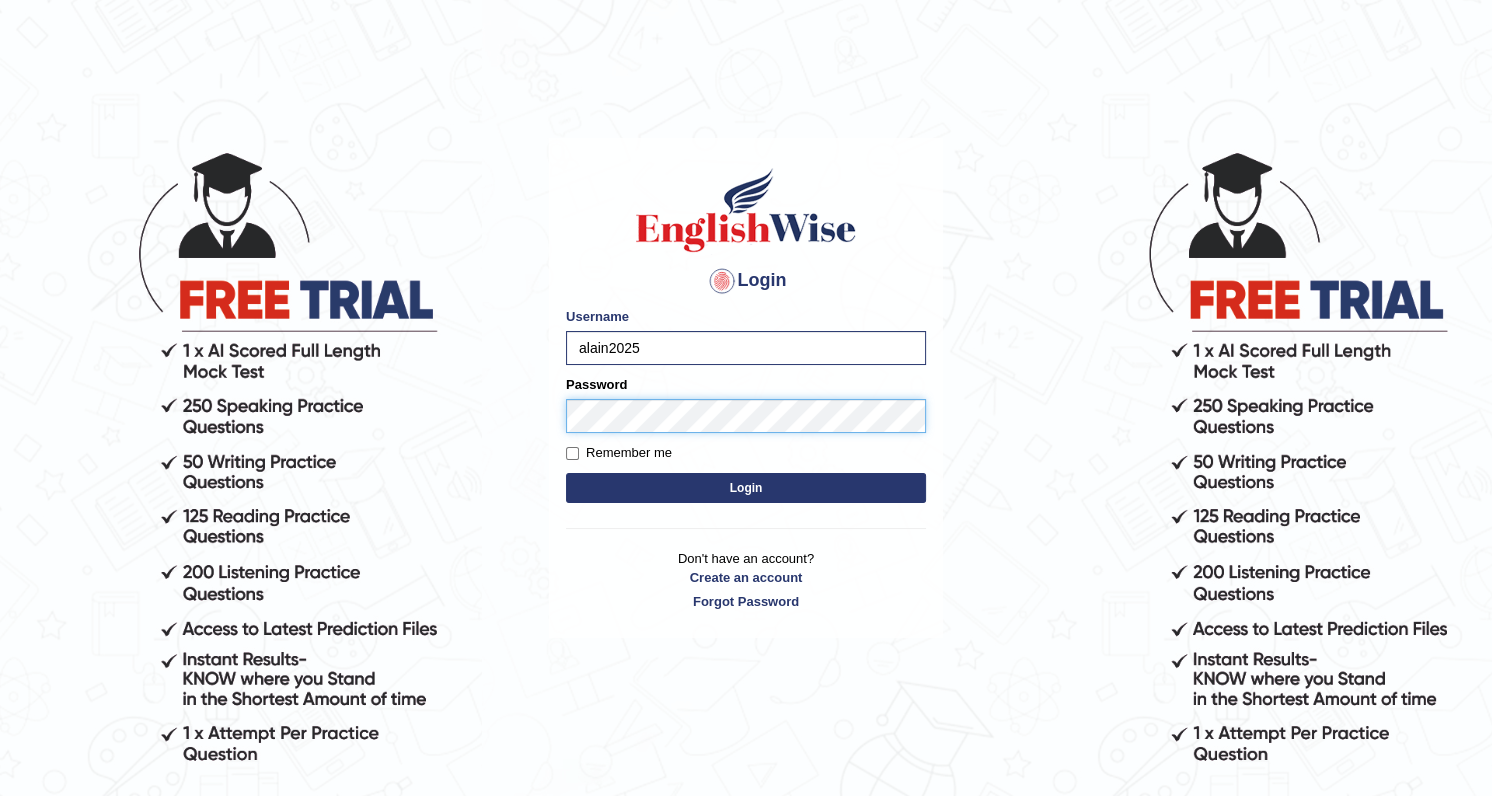 click on "Login" at bounding box center [746, 488] 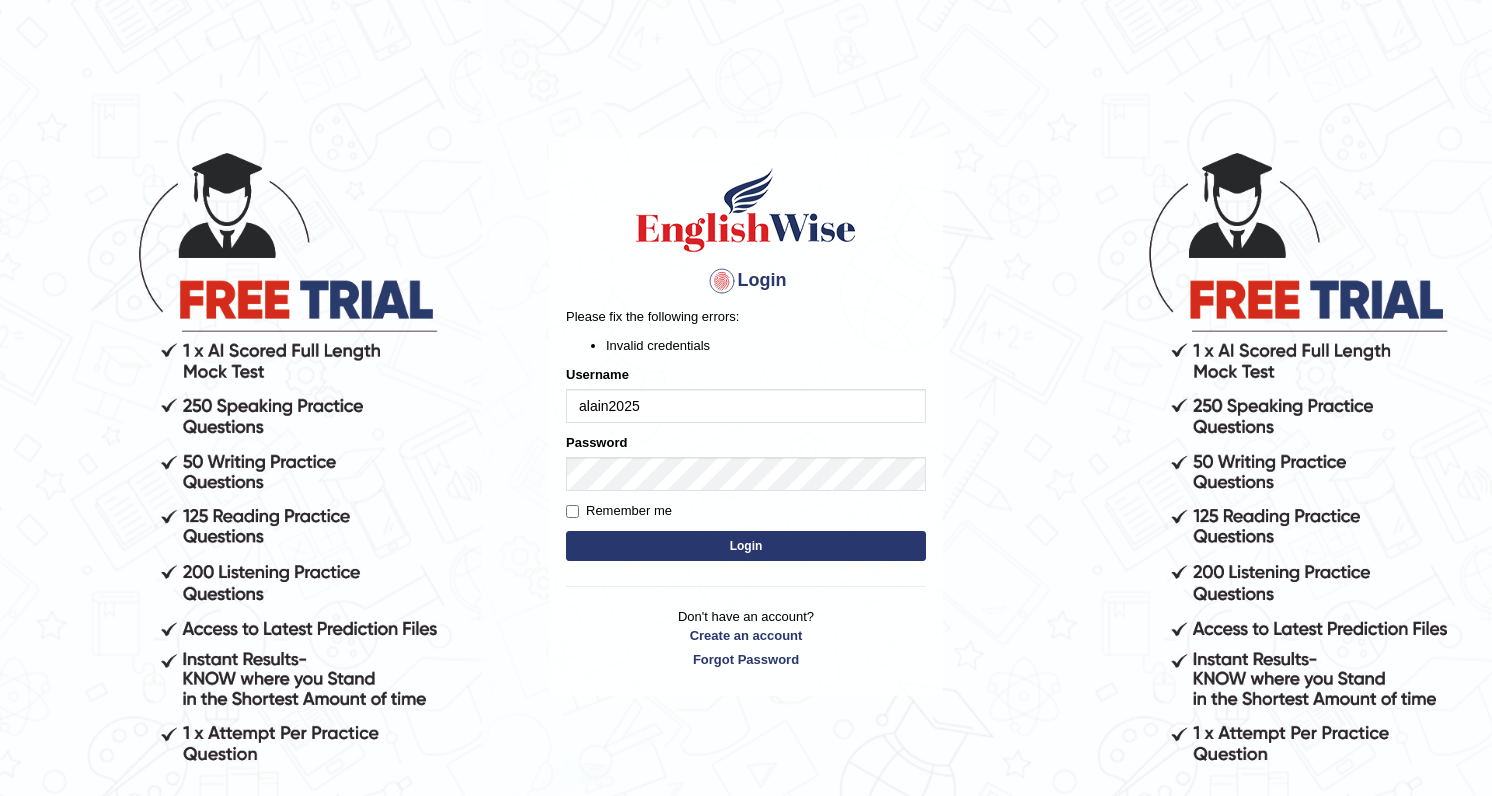 scroll, scrollTop: 0, scrollLeft: 0, axis: both 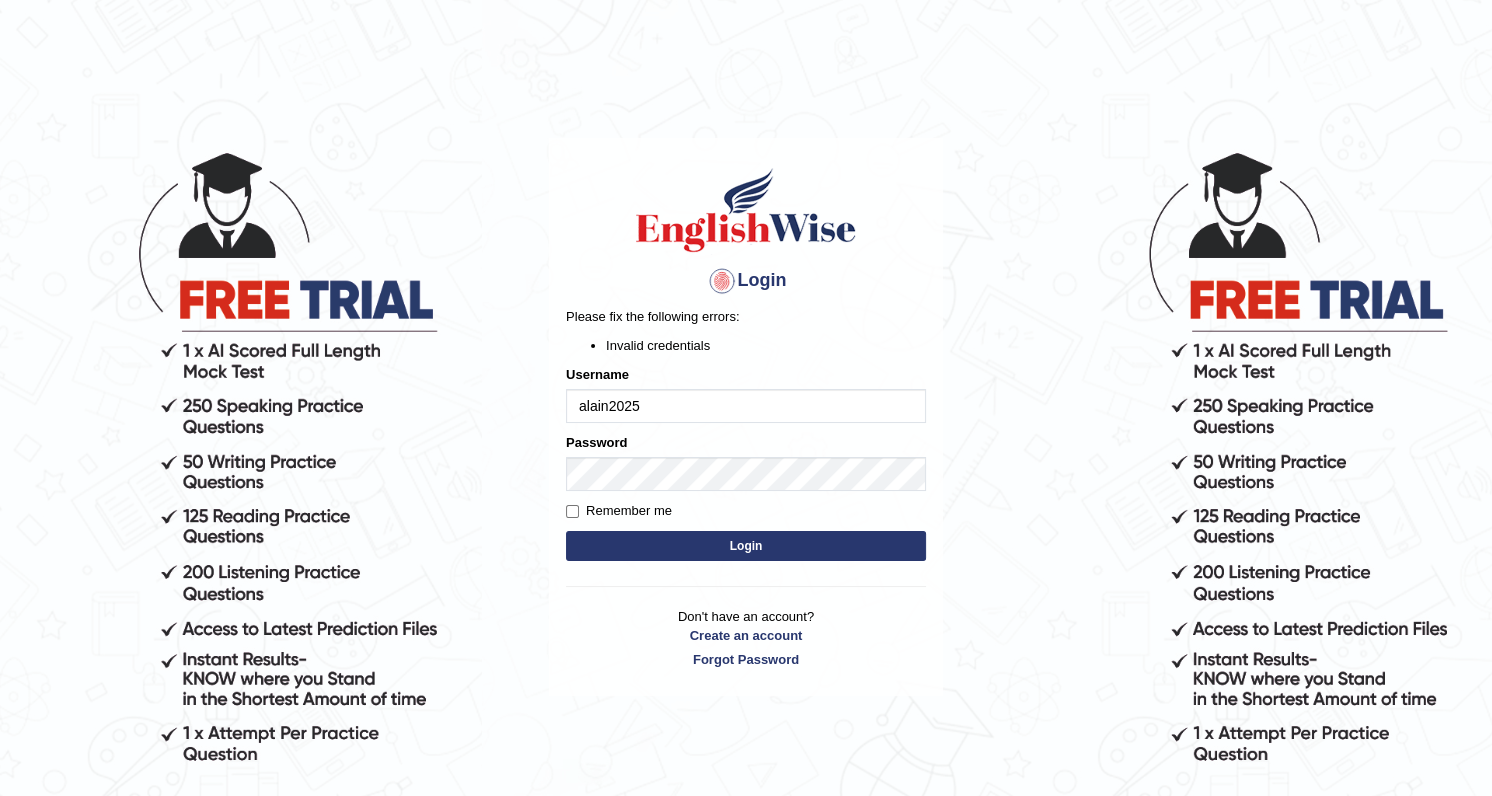 click on "alain2025" at bounding box center (746, 406) 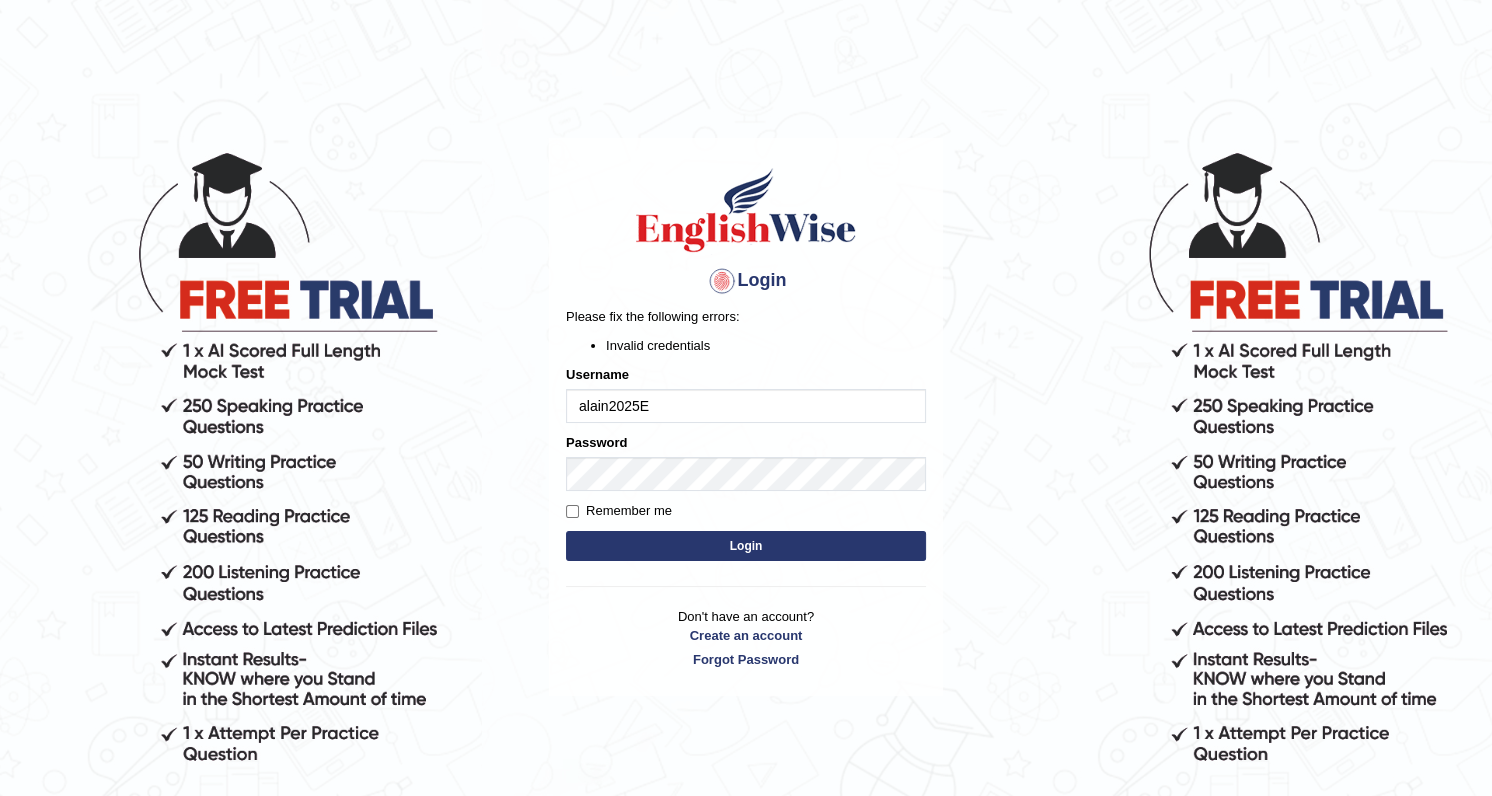 type on "alain2025" 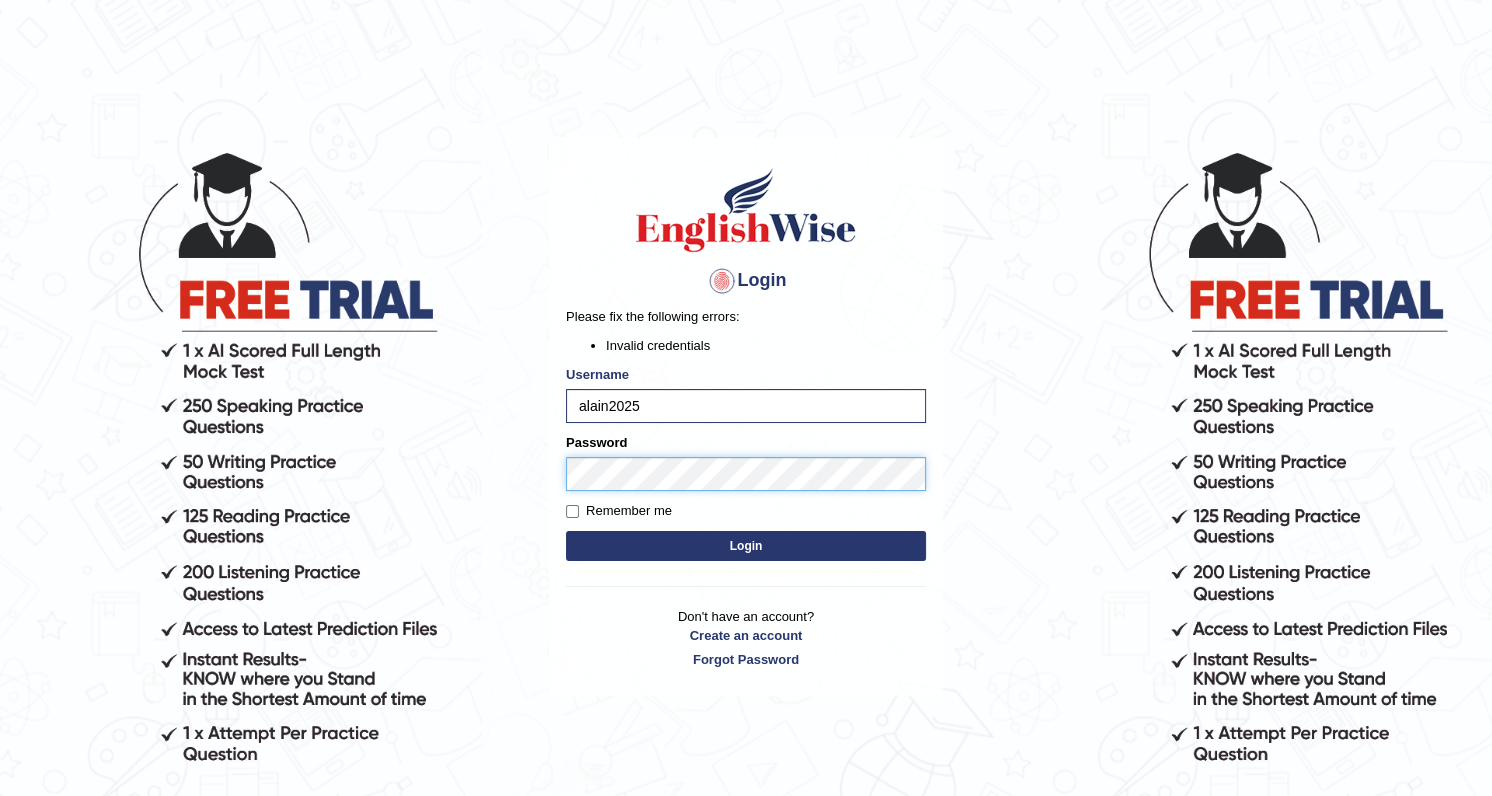 click on "Login" at bounding box center [746, 546] 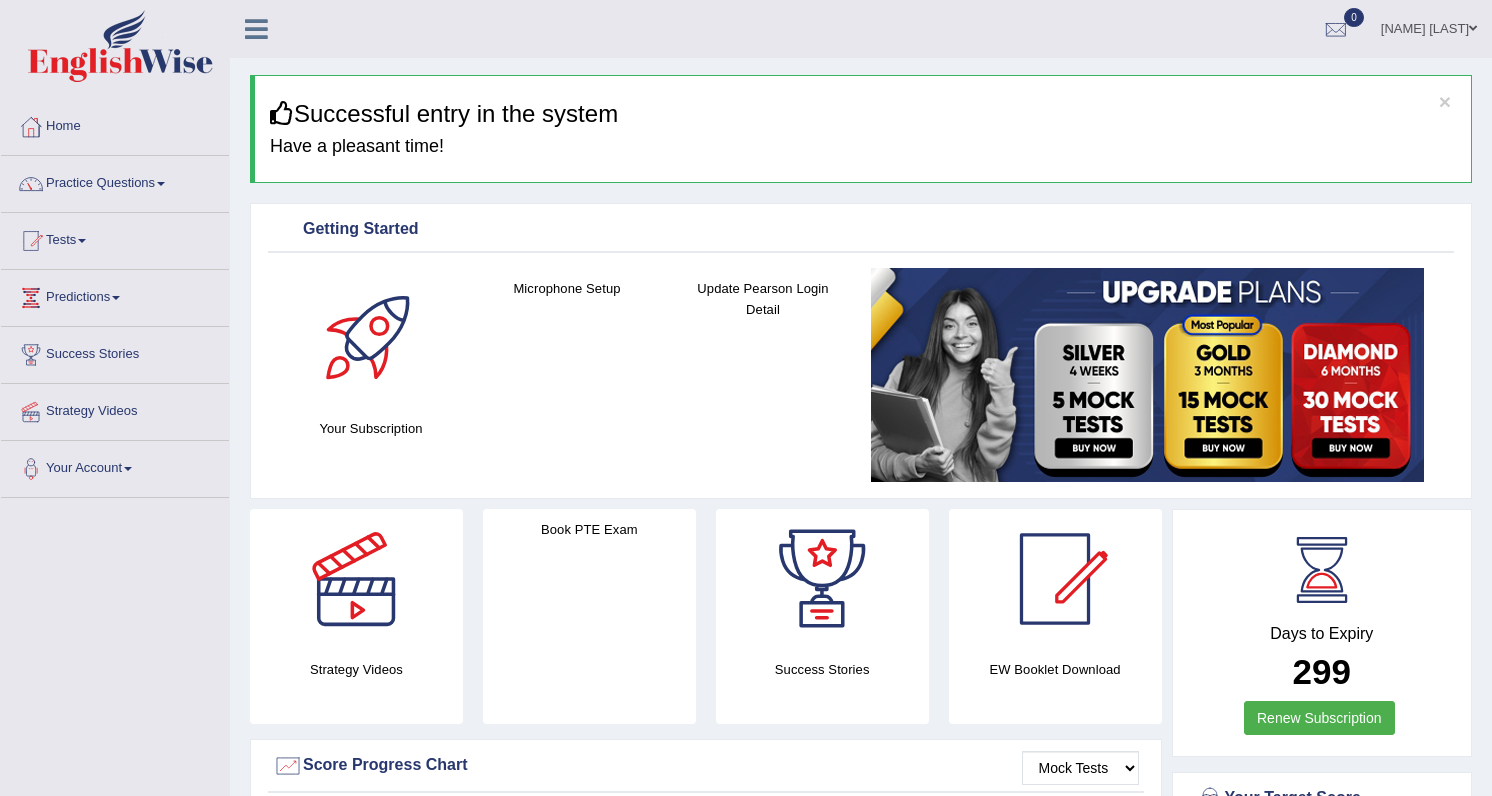scroll, scrollTop: 0, scrollLeft: 0, axis: both 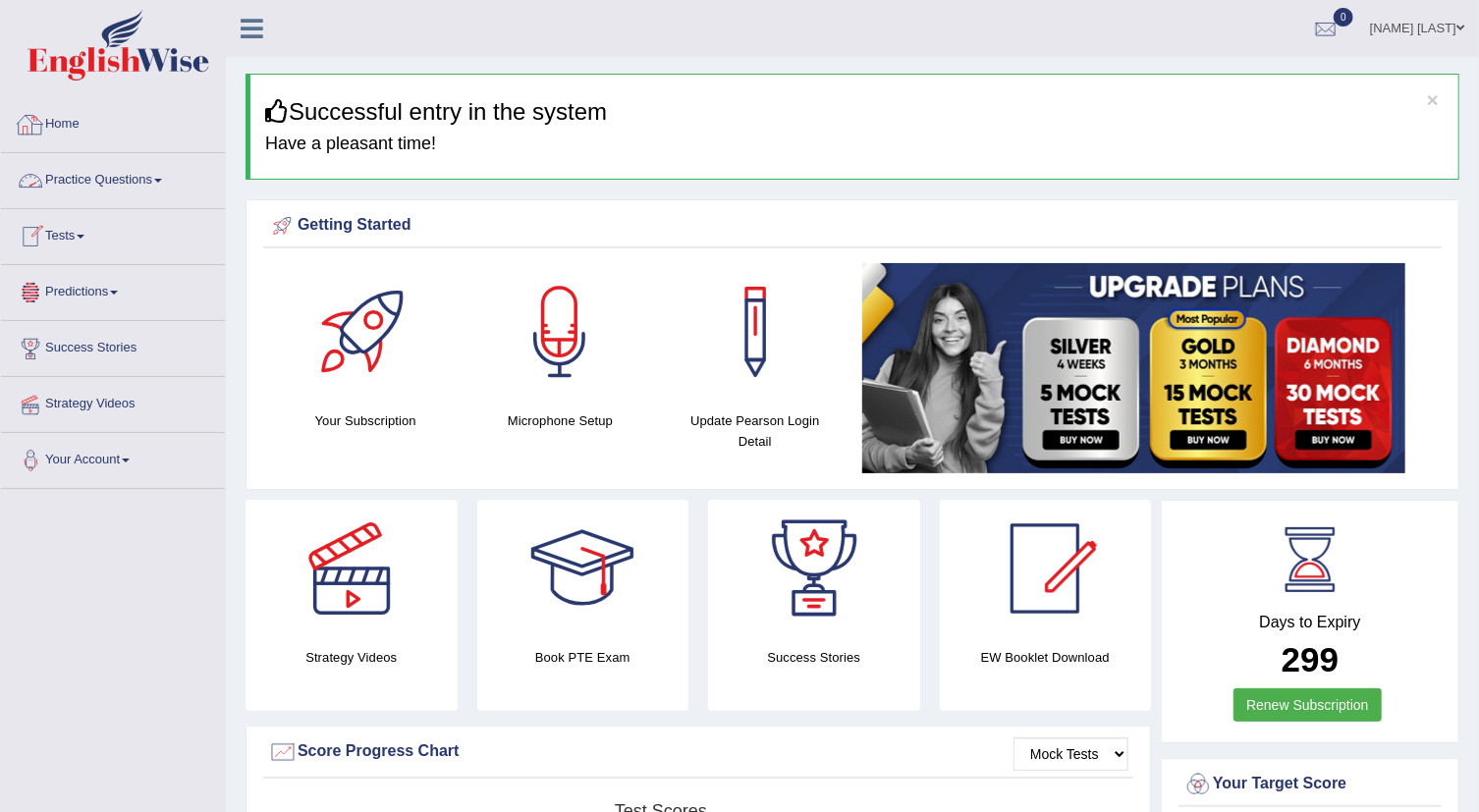 click on "Home" at bounding box center (113, 122) 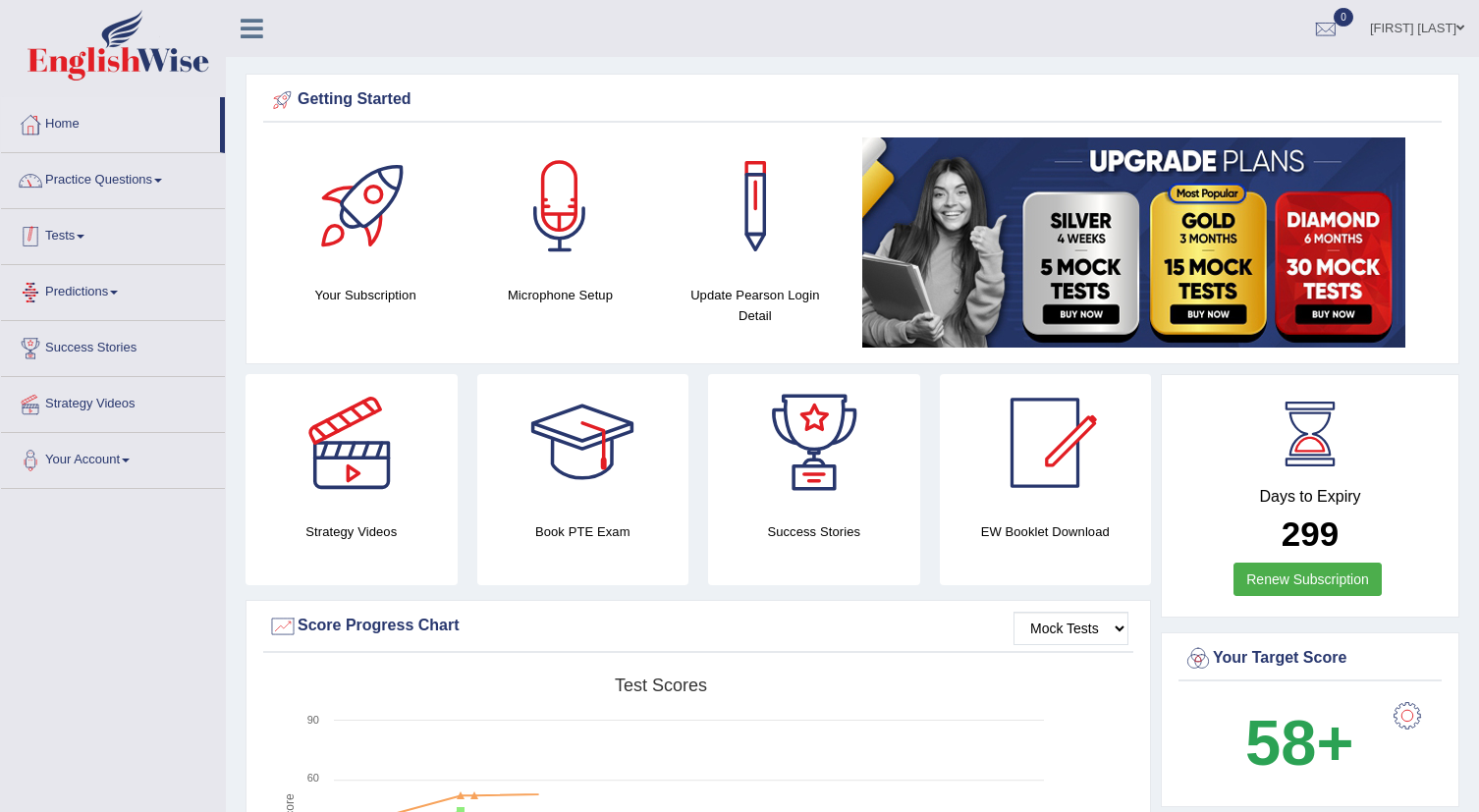 scroll, scrollTop: 0, scrollLeft: 0, axis: both 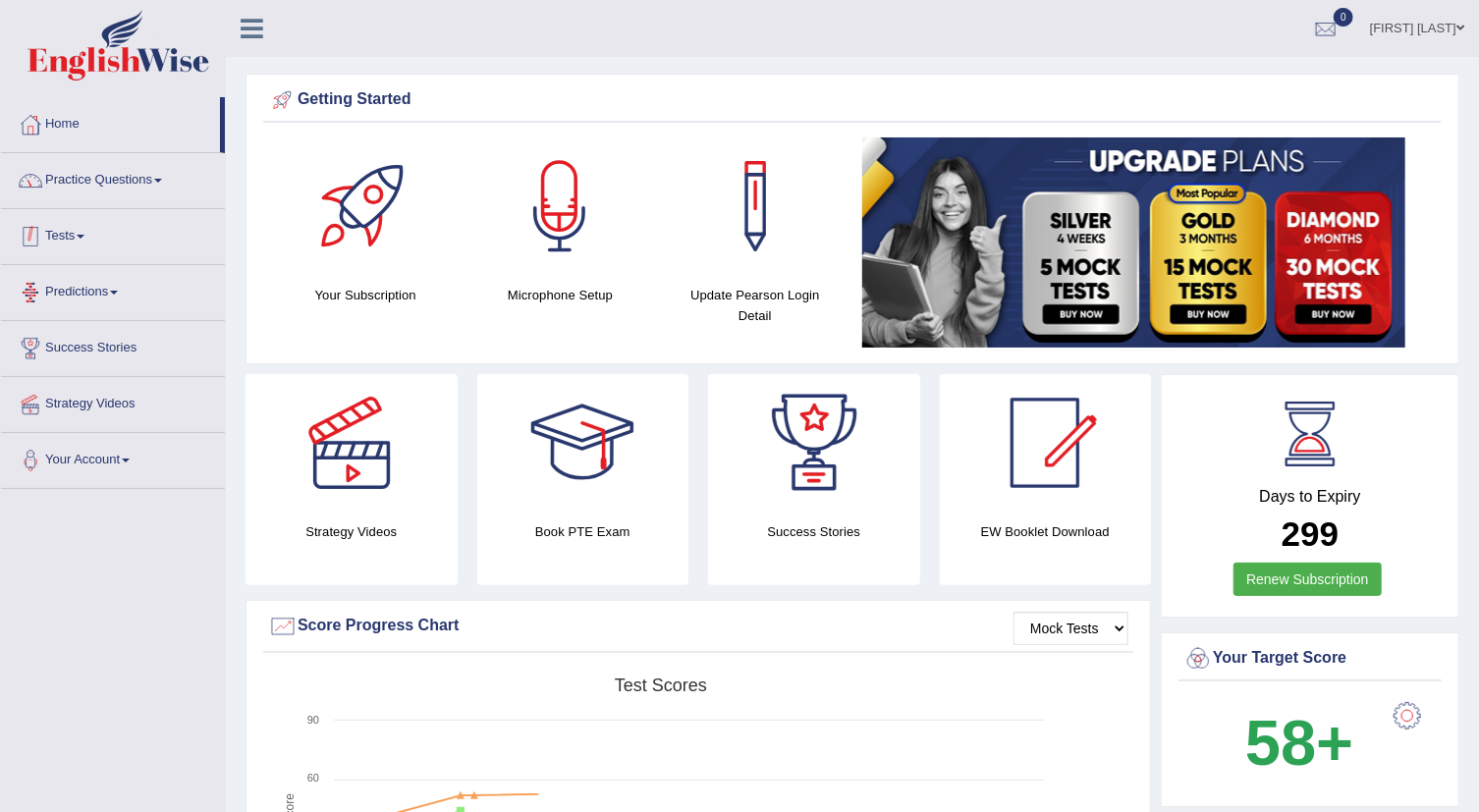 click on "Practice Questions" at bounding box center [113, 178] 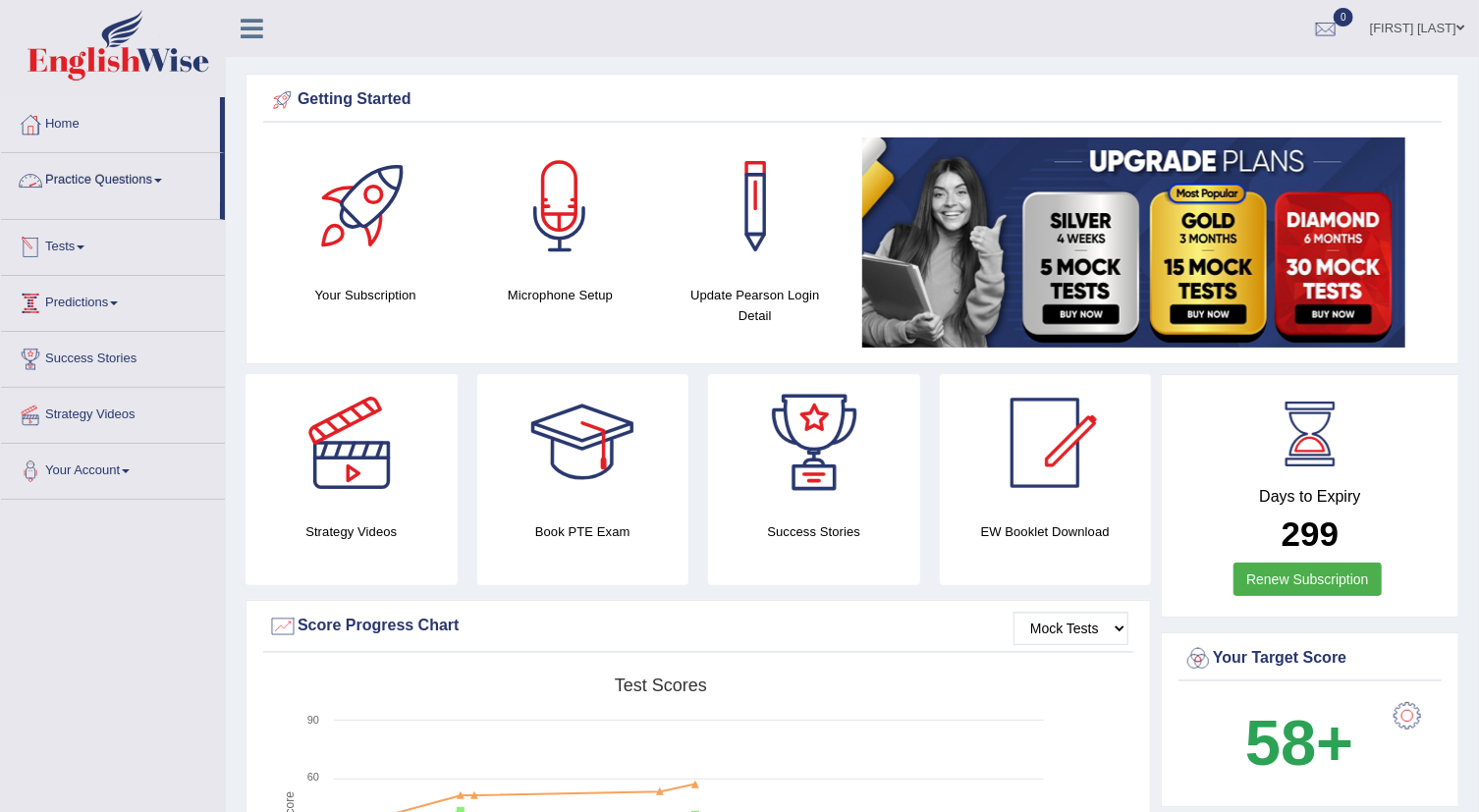 scroll, scrollTop: 0, scrollLeft: 0, axis: both 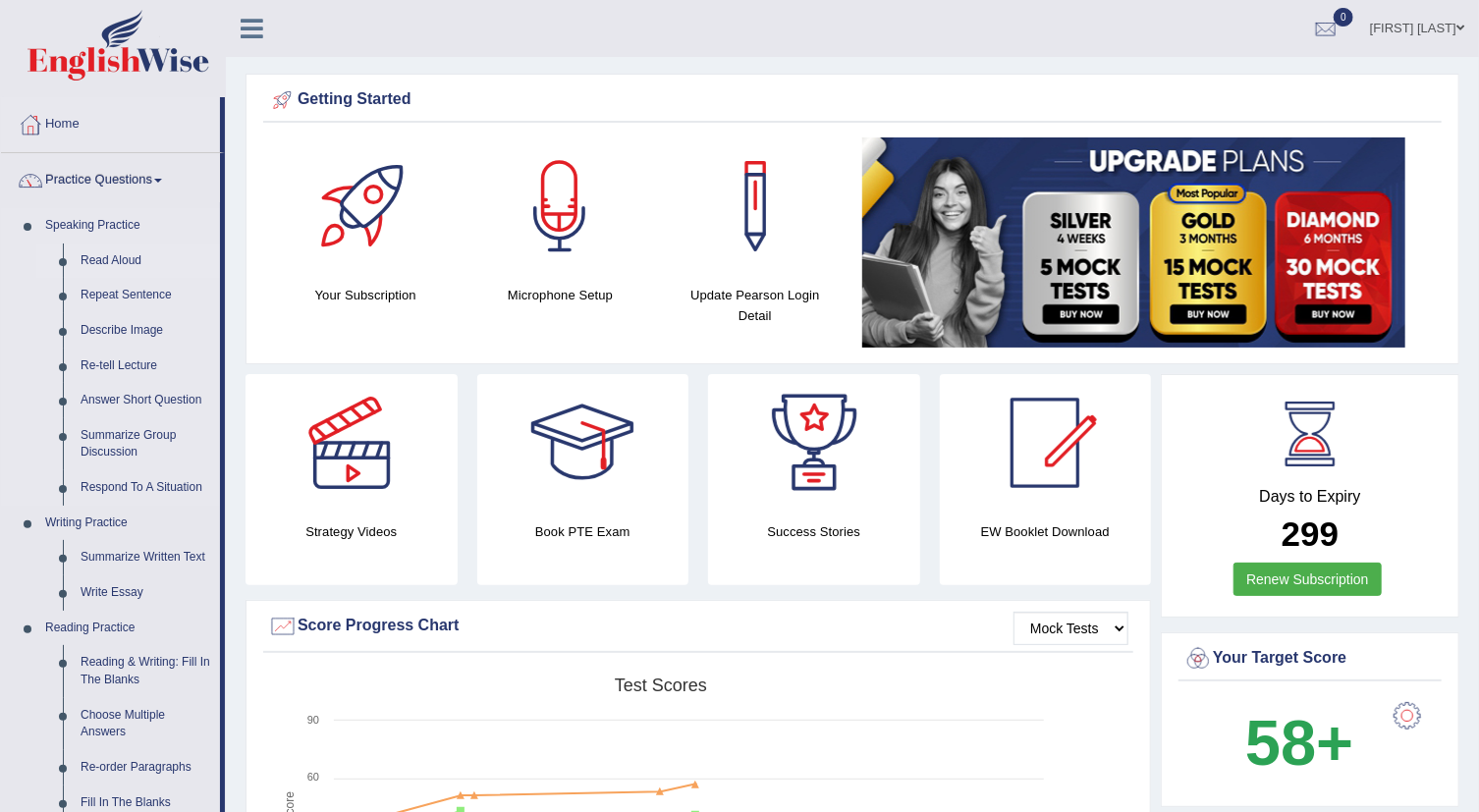 click on "Read Aloud" at bounding box center (145, 261) 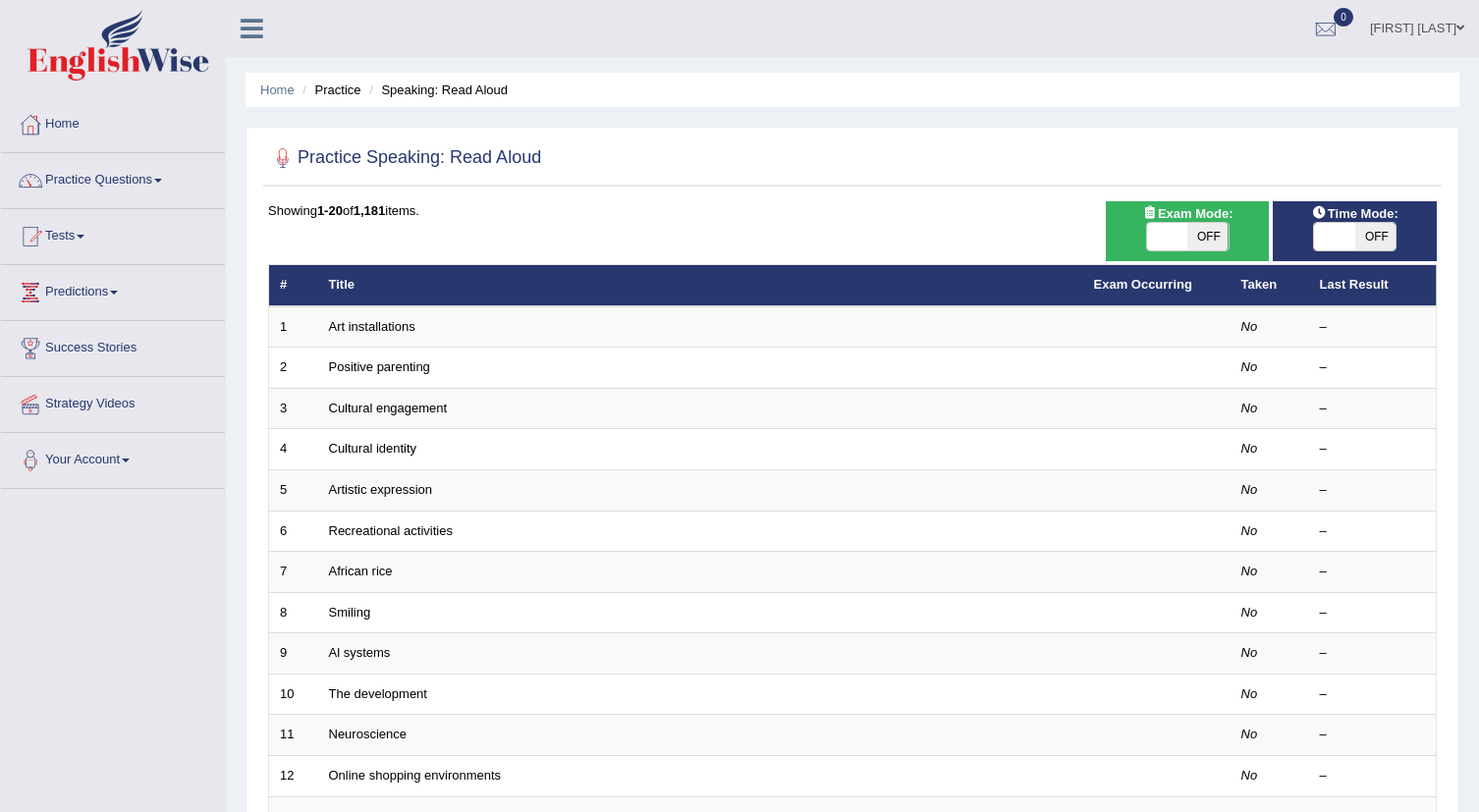 scroll, scrollTop: 0, scrollLeft: 0, axis: both 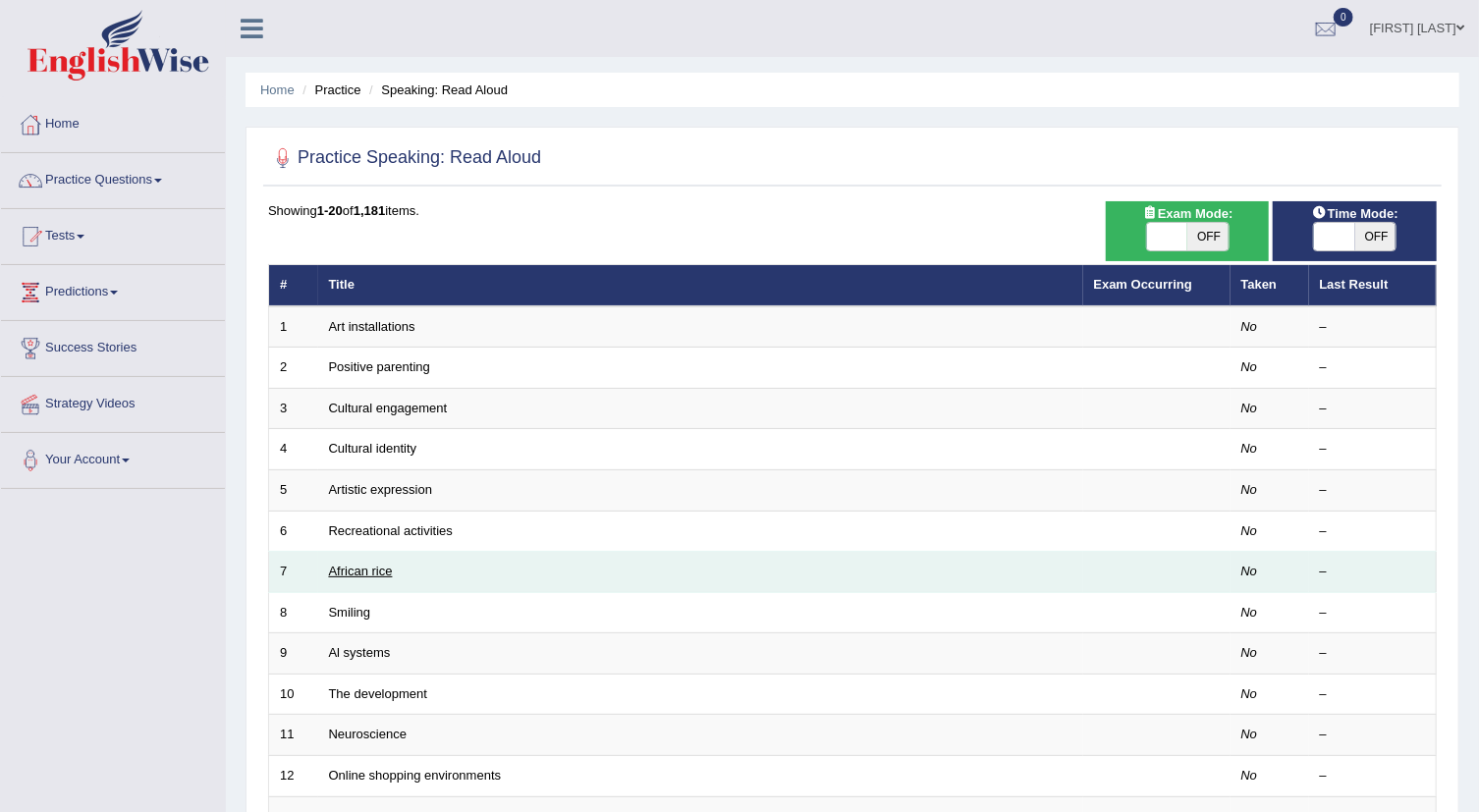 click on "African rice" at bounding box center [360, 570] 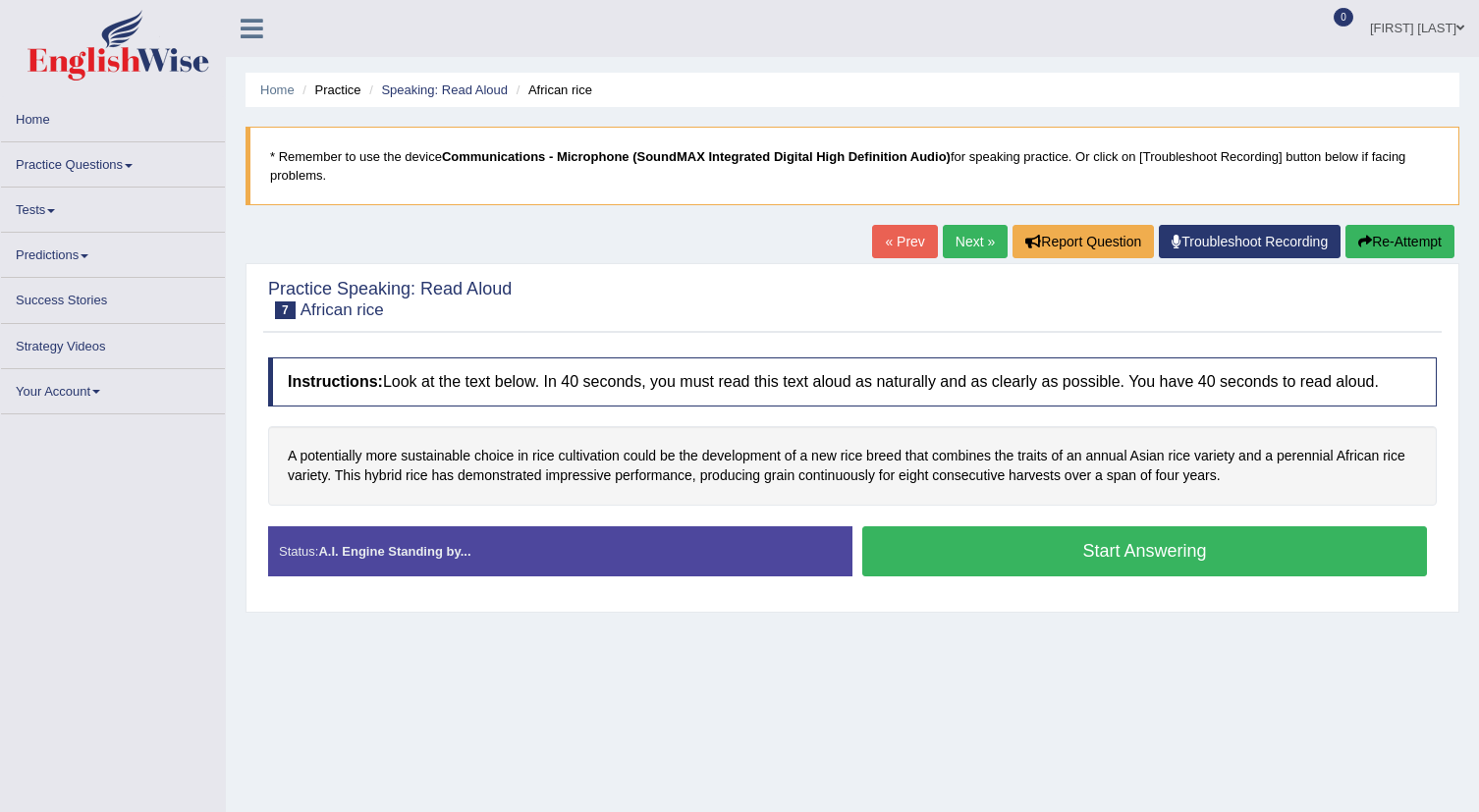 scroll, scrollTop: 0, scrollLeft: 0, axis: both 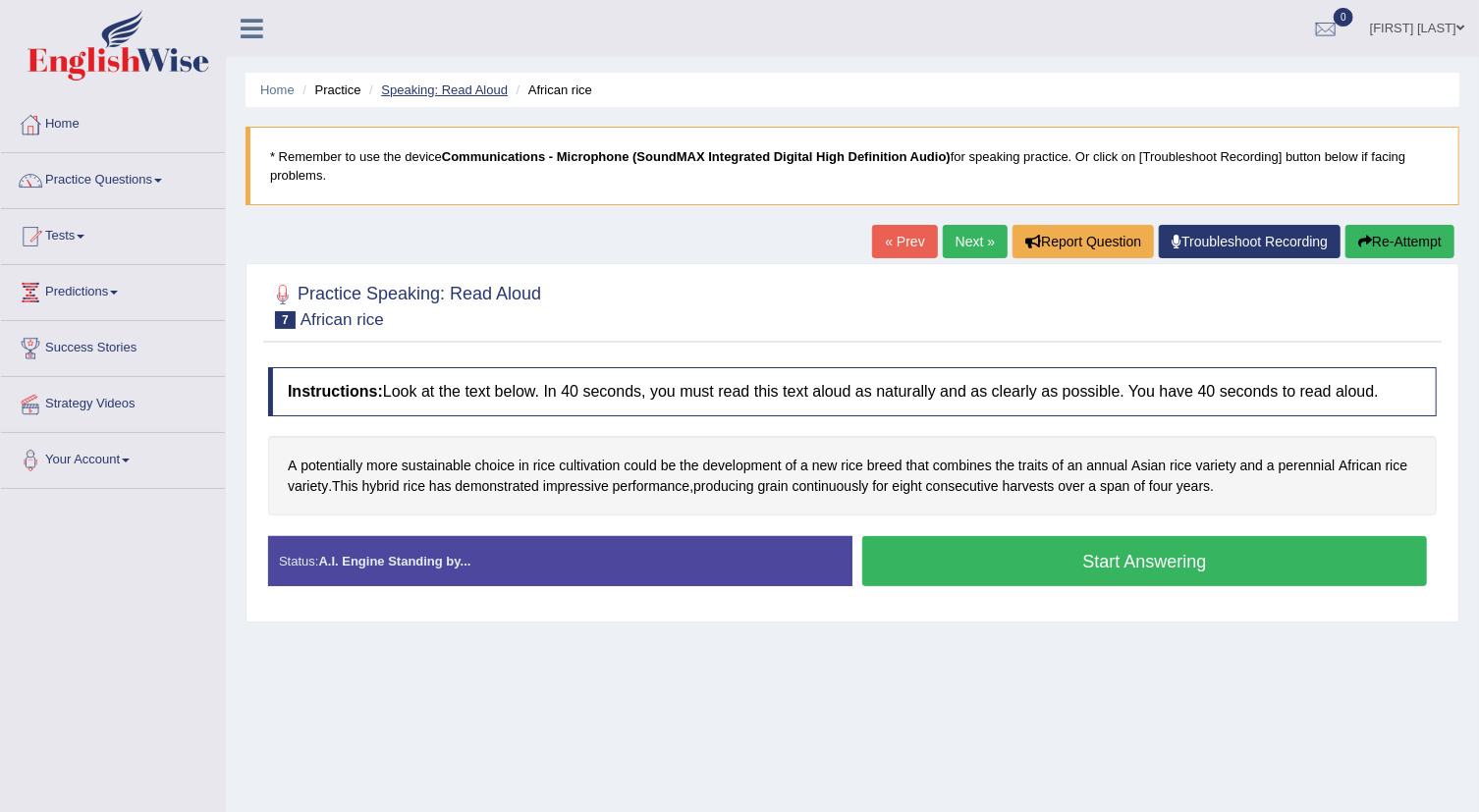 drag, startPoint x: 417, startPoint y: 88, endPoint x: 440, endPoint y: 97, distance: 24.698178 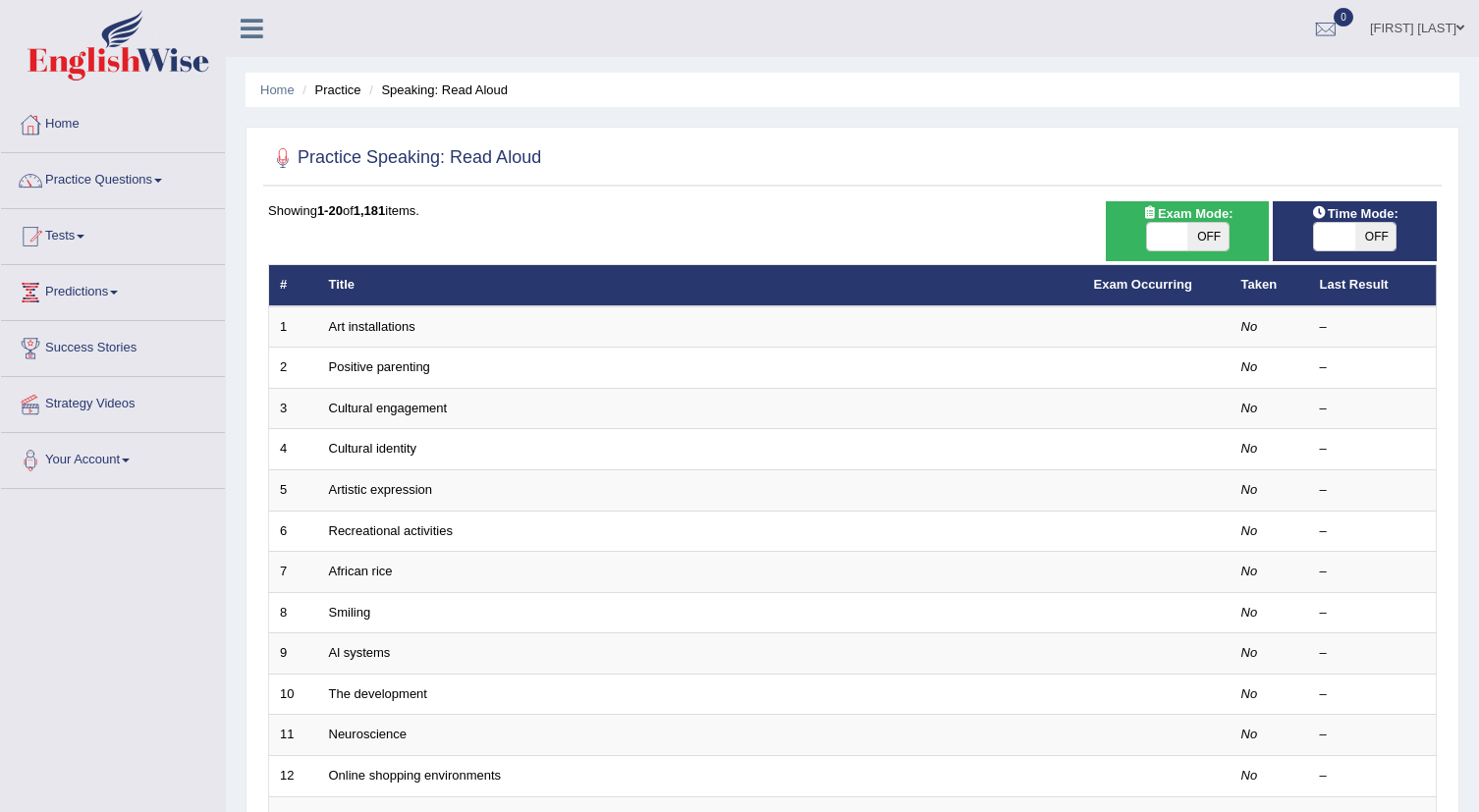 scroll, scrollTop: 0, scrollLeft: 0, axis: both 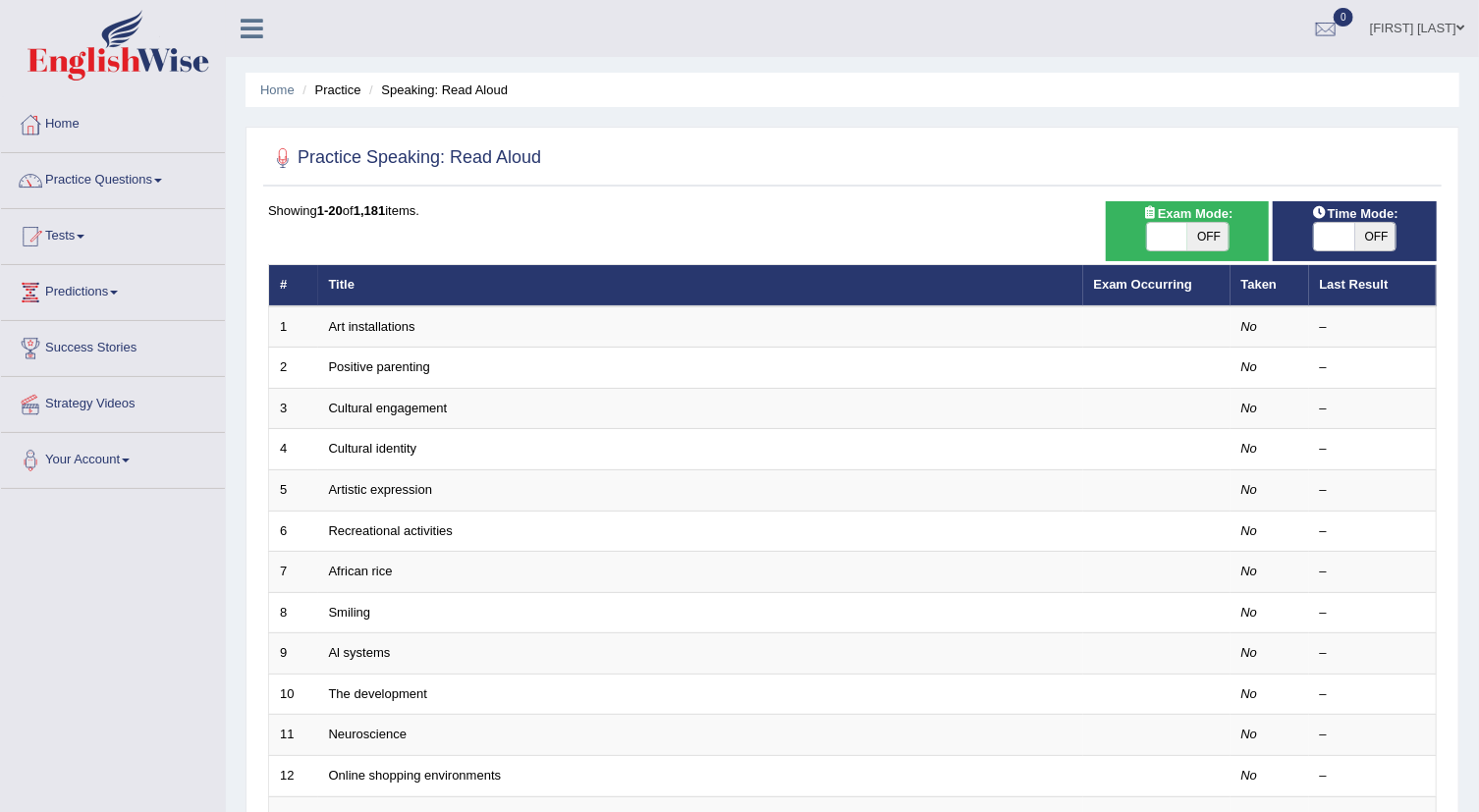 click on "OFF" at bounding box center [1376, 237] 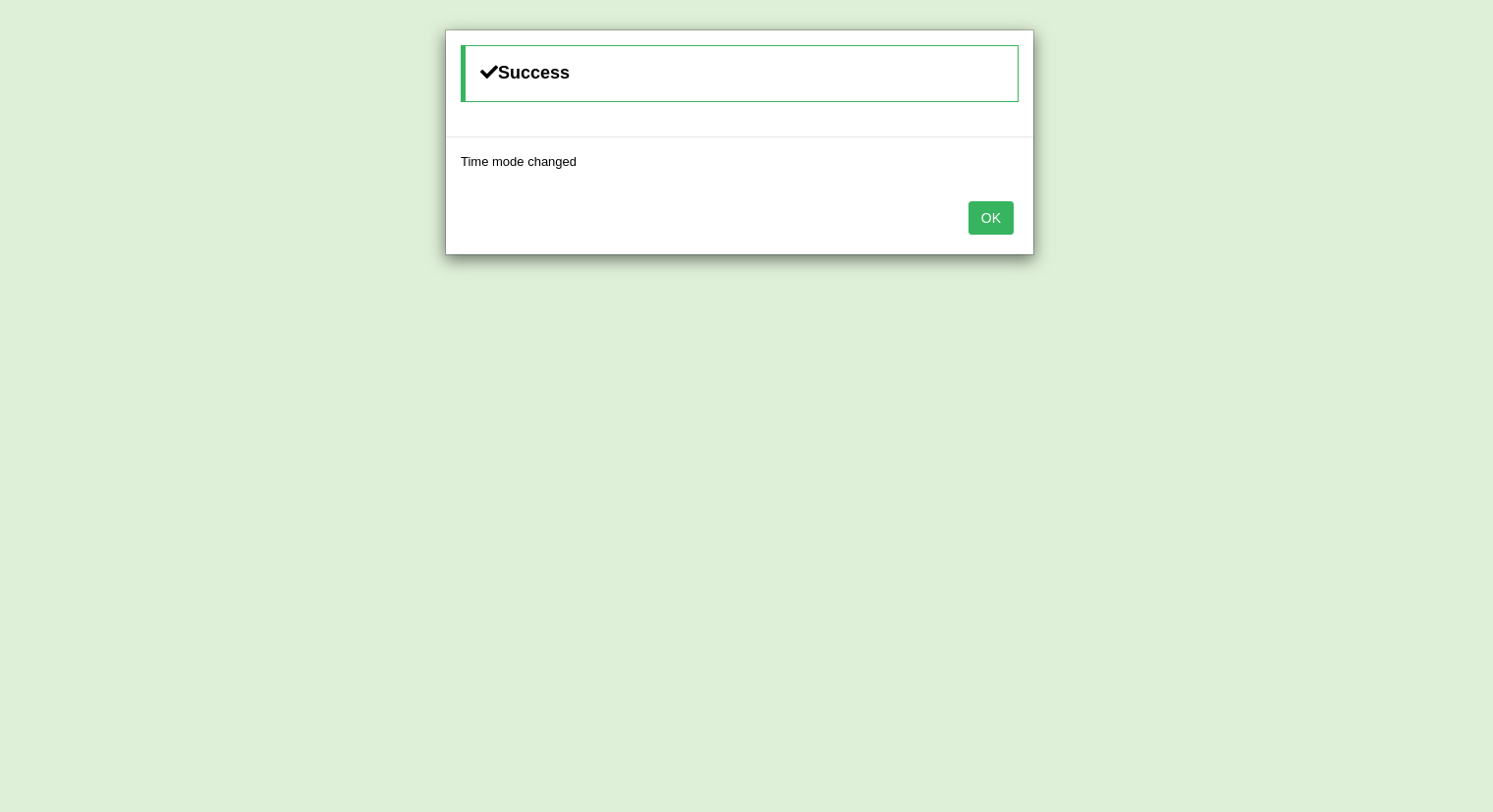 click on "OK" at bounding box center [991, 218] 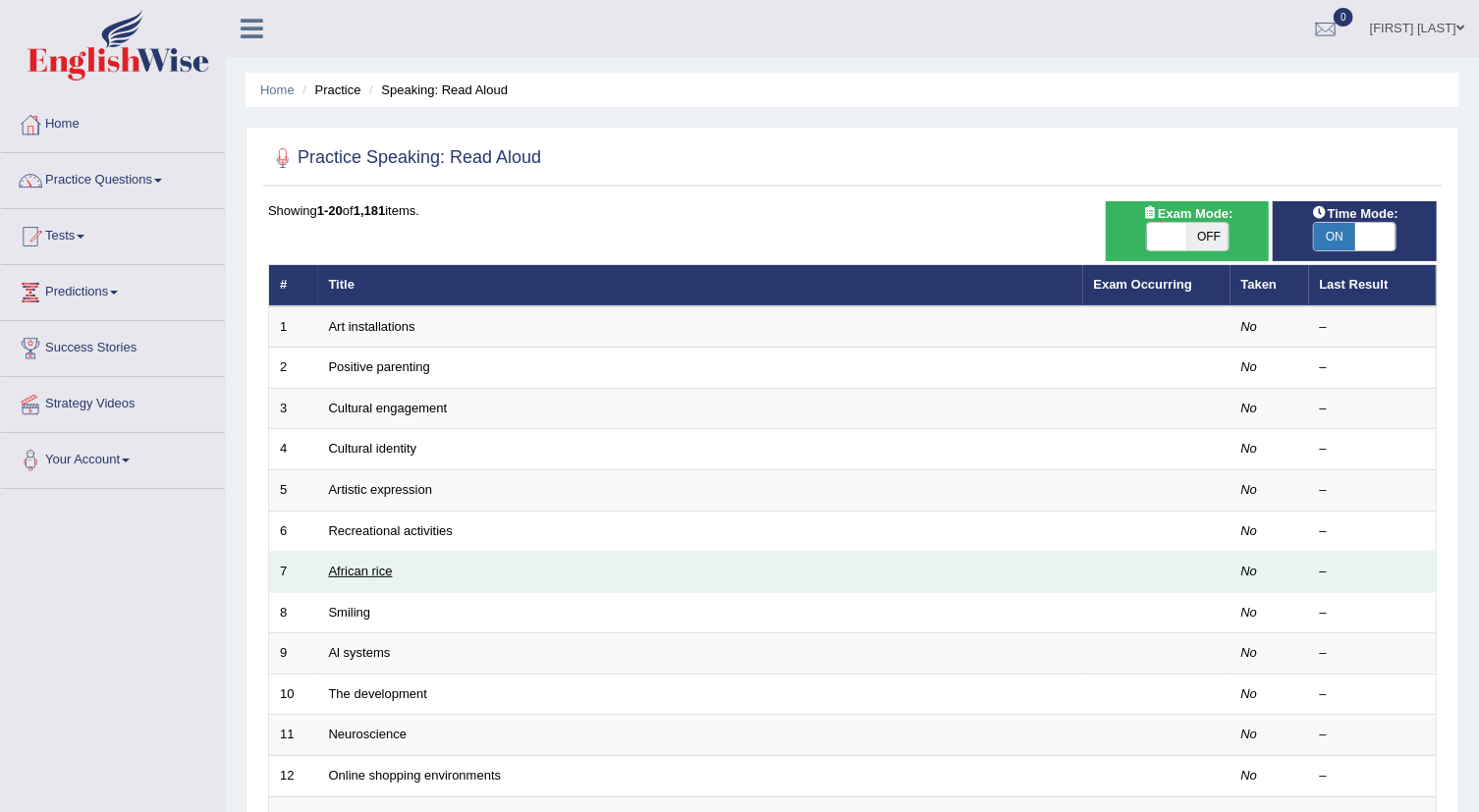 click on "African rice" at bounding box center [360, 570] 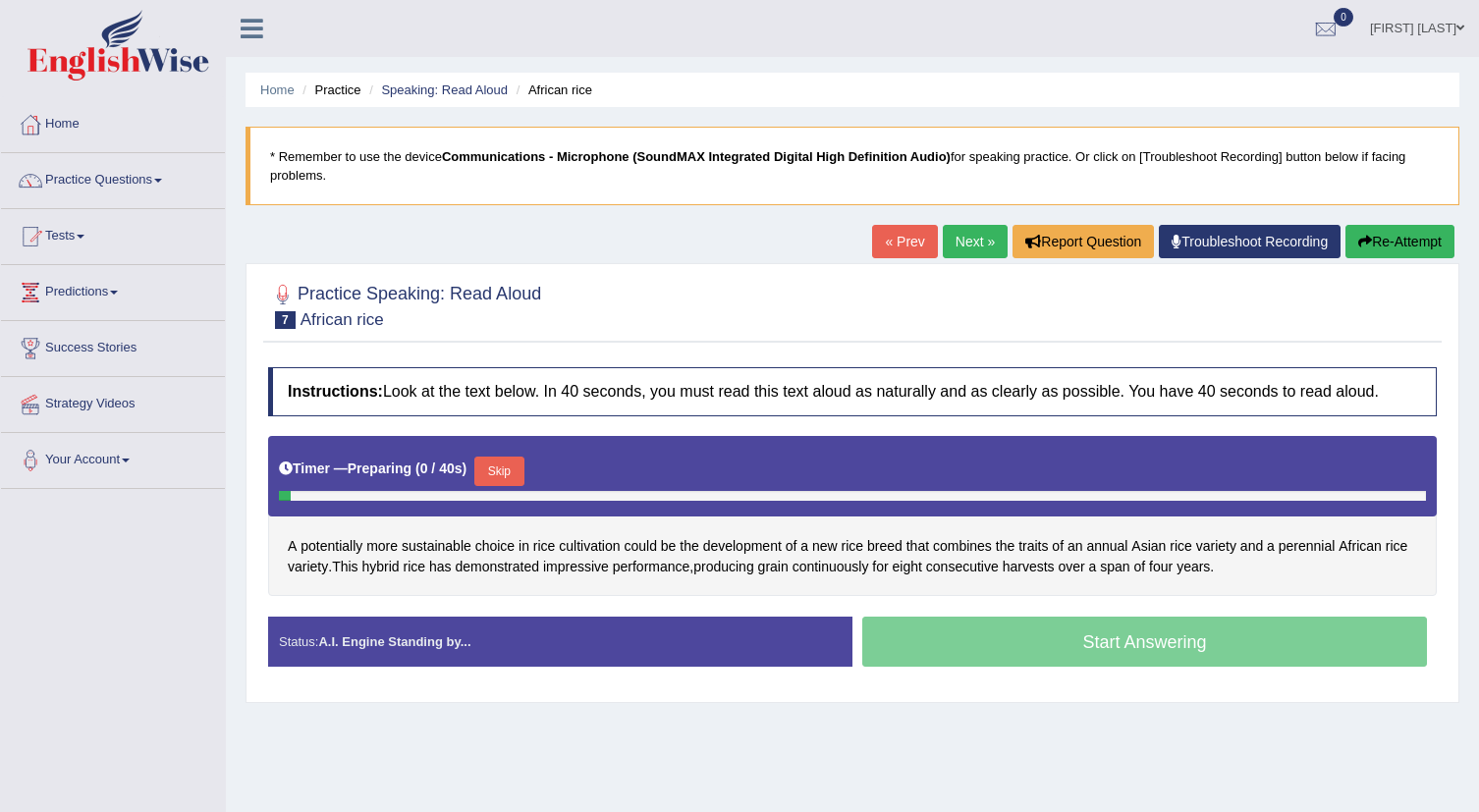 scroll, scrollTop: 0, scrollLeft: 0, axis: both 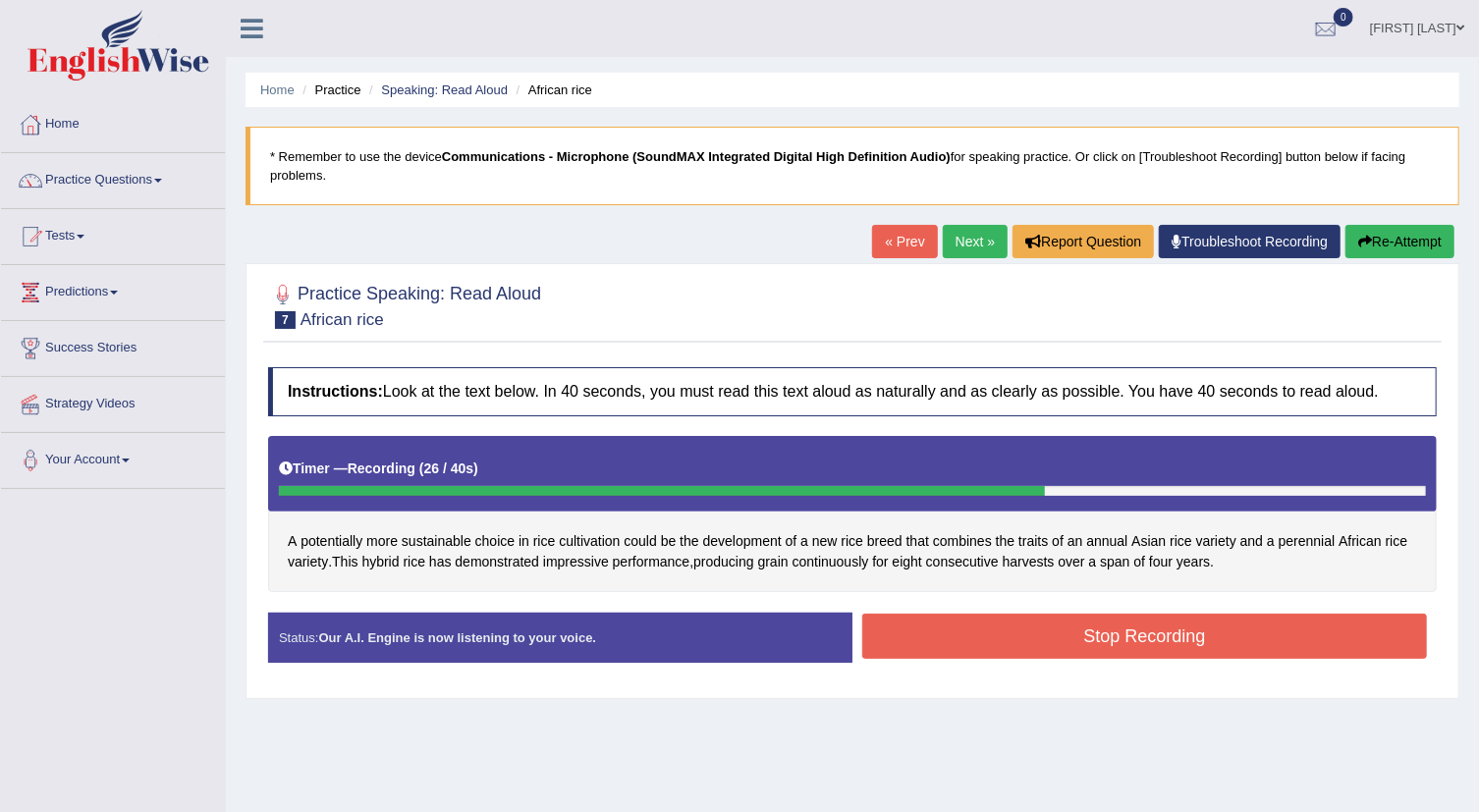 click on "Stop Recording" at bounding box center [1144, 636] 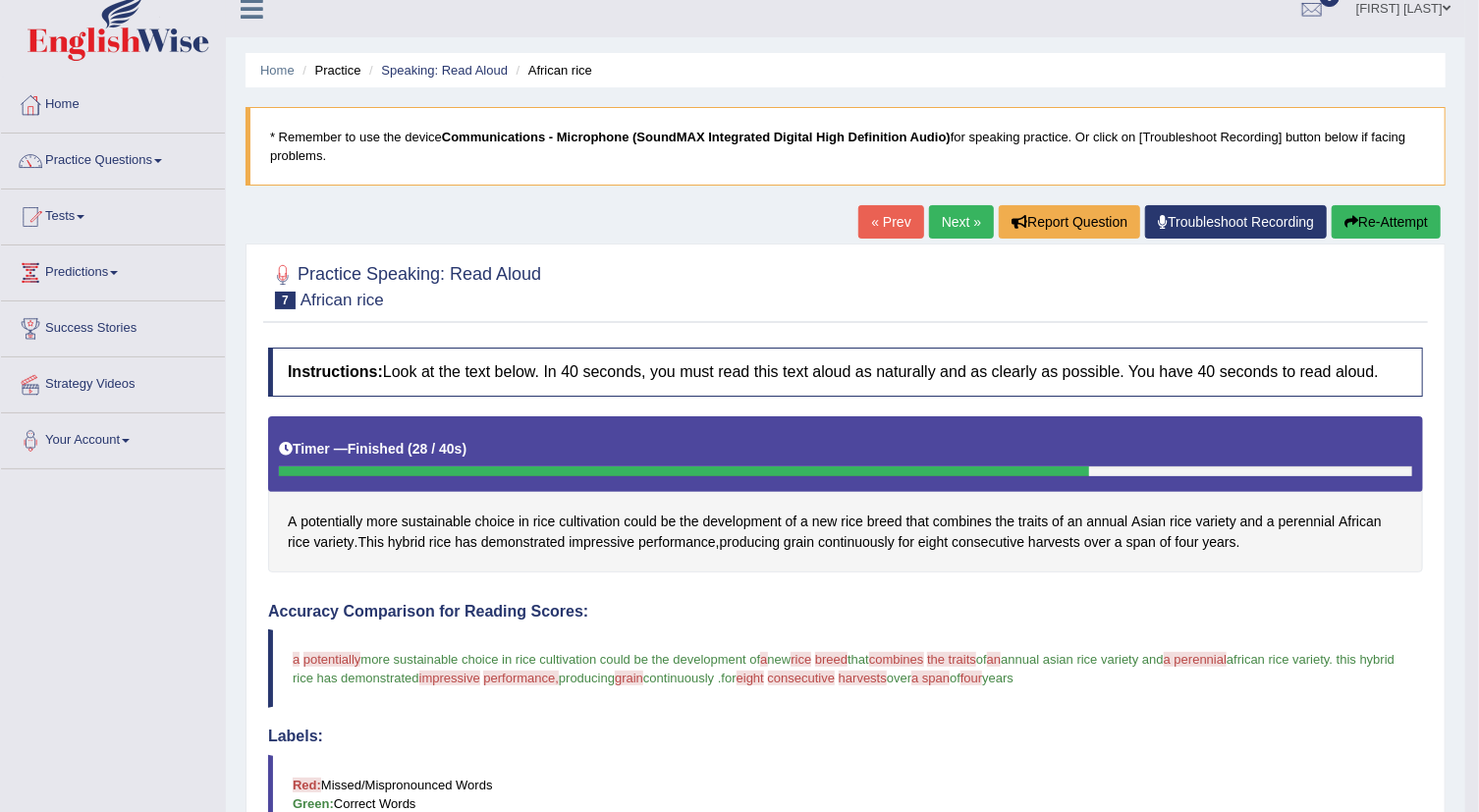 scroll, scrollTop: 0, scrollLeft: 0, axis: both 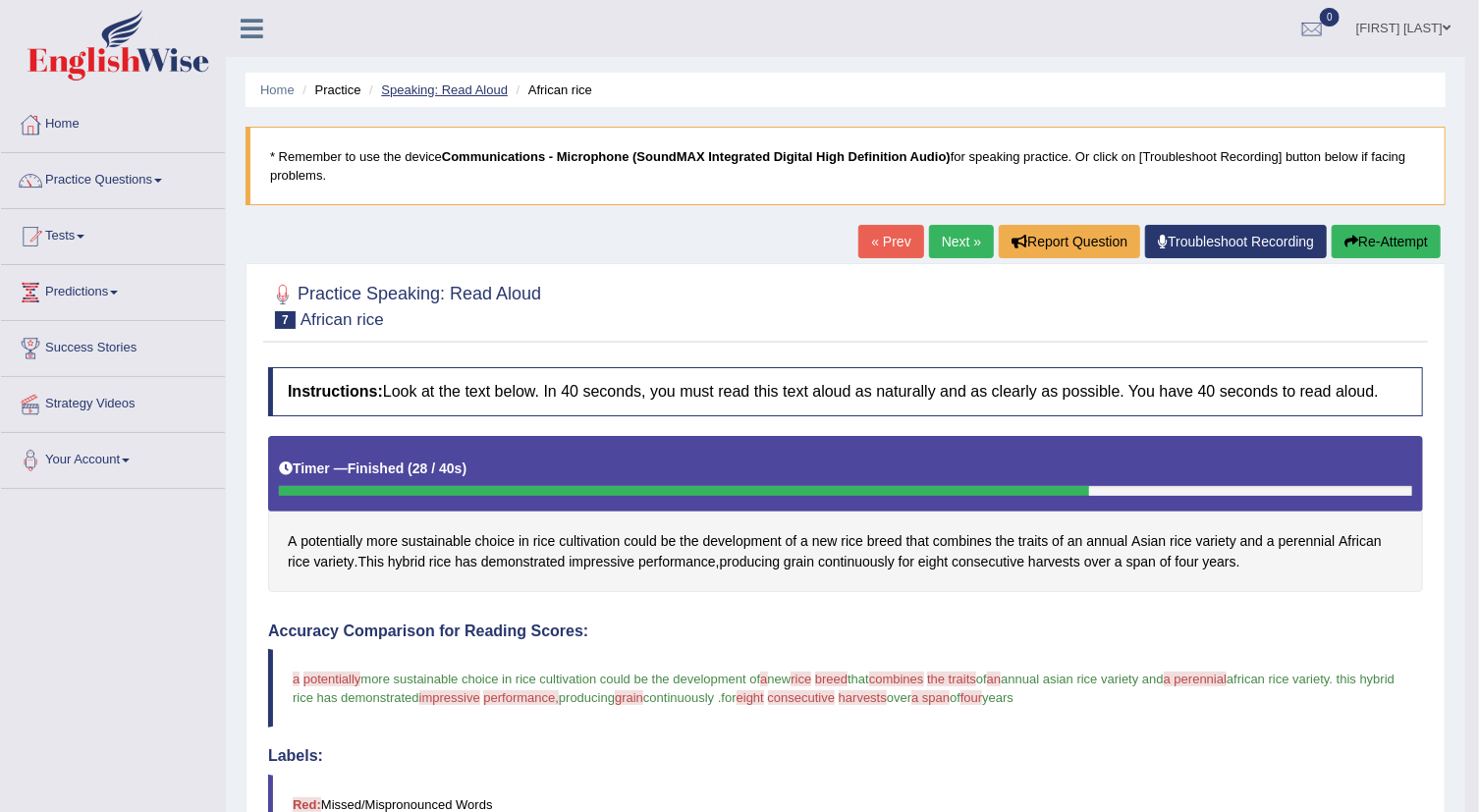 click on "Speaking: Read Aloud" at bounding box center (444, 89) 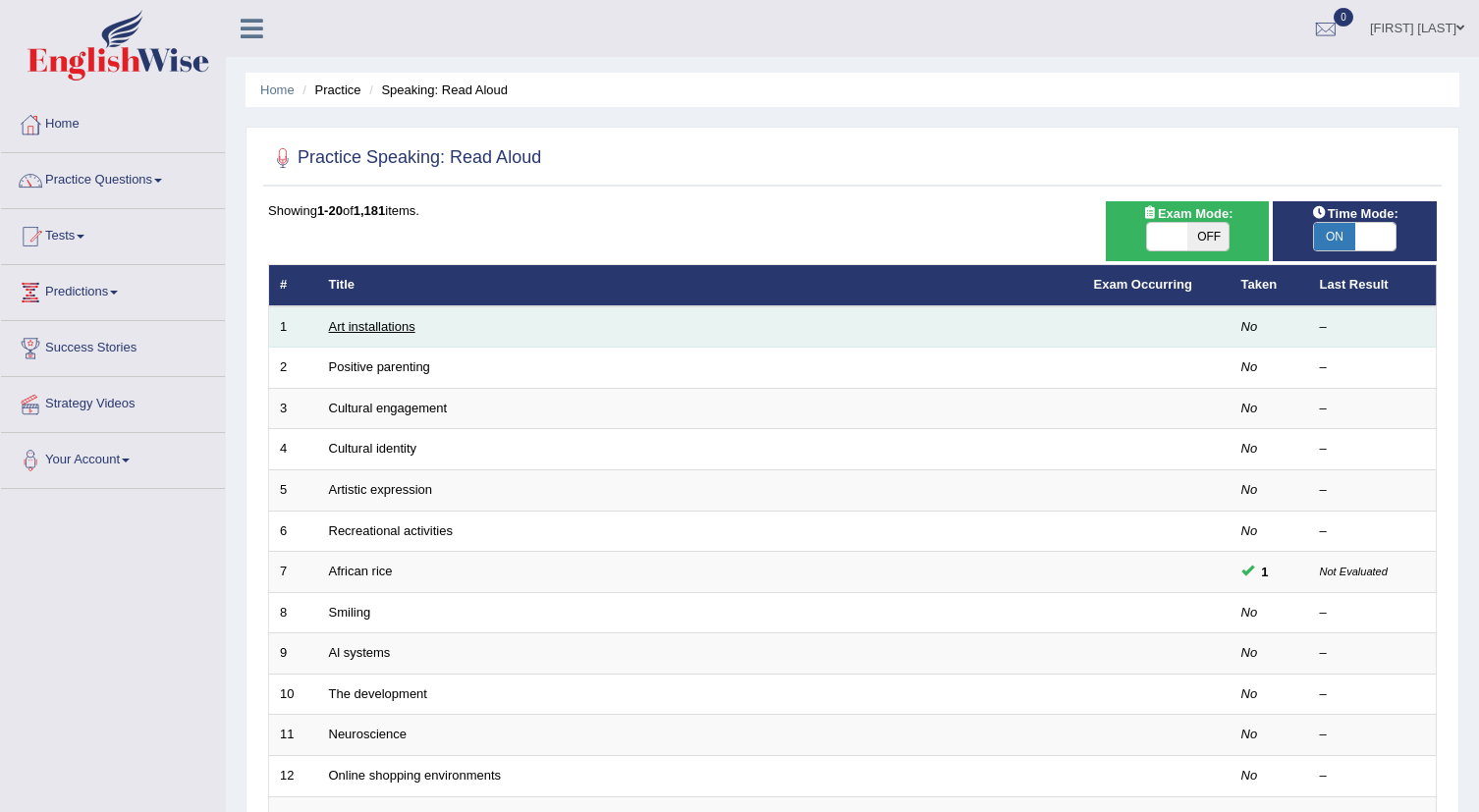 scroll, scrollTop: 0, scrollLeft: 0, axis: both 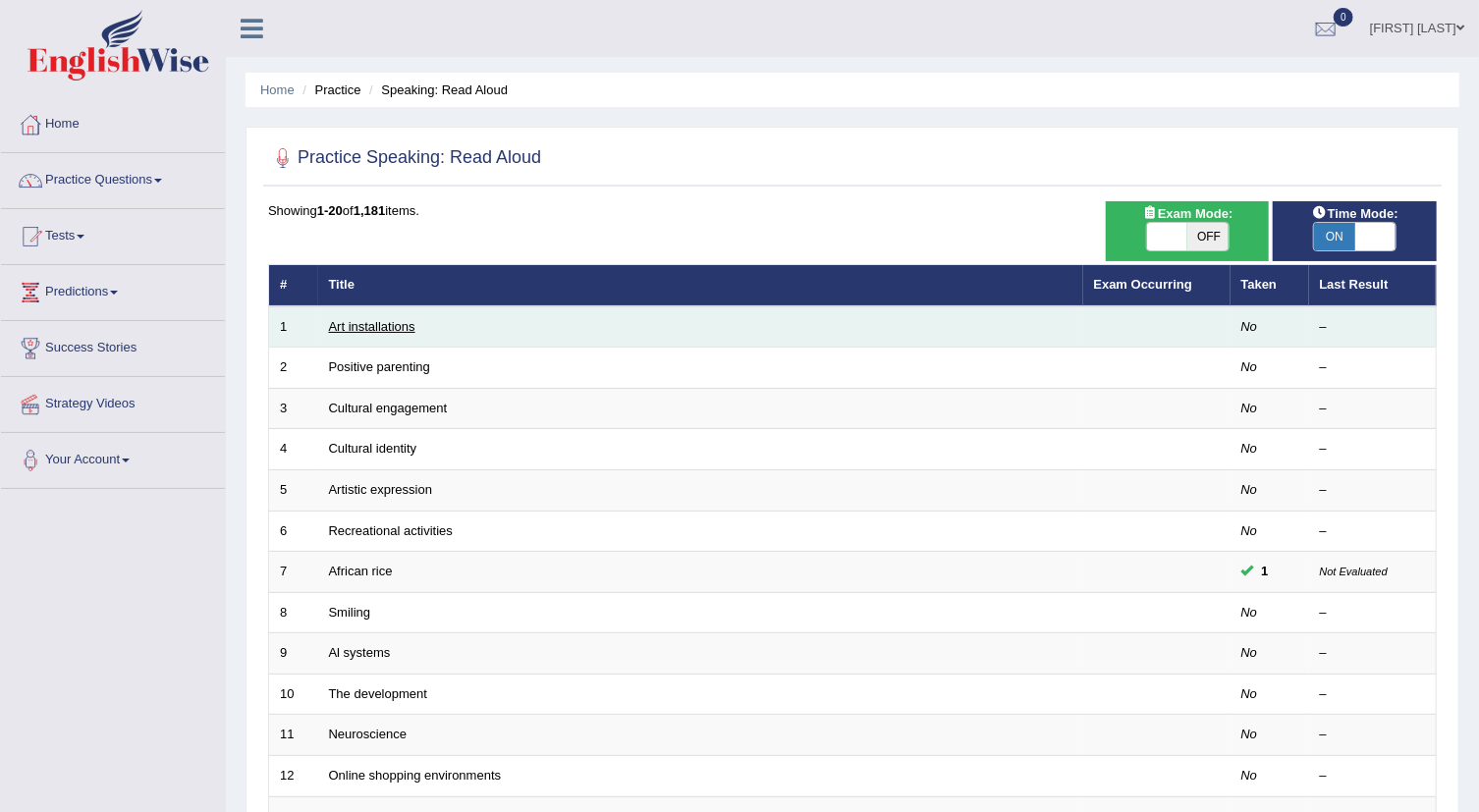 click on "Art installations" at bounding box center [372, 326] 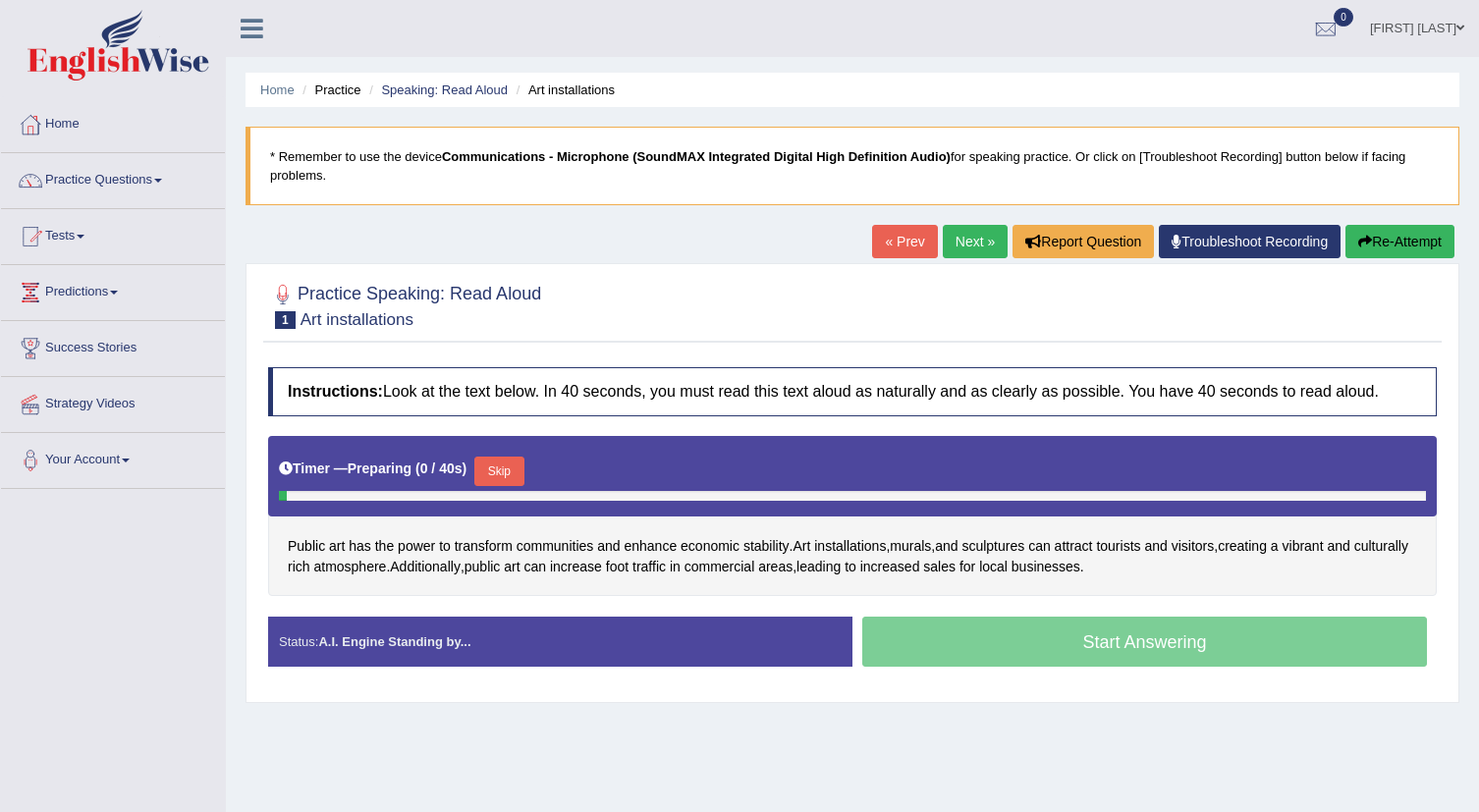 scroll, scrollTop: 0, scrollLeft: 0, axis: both 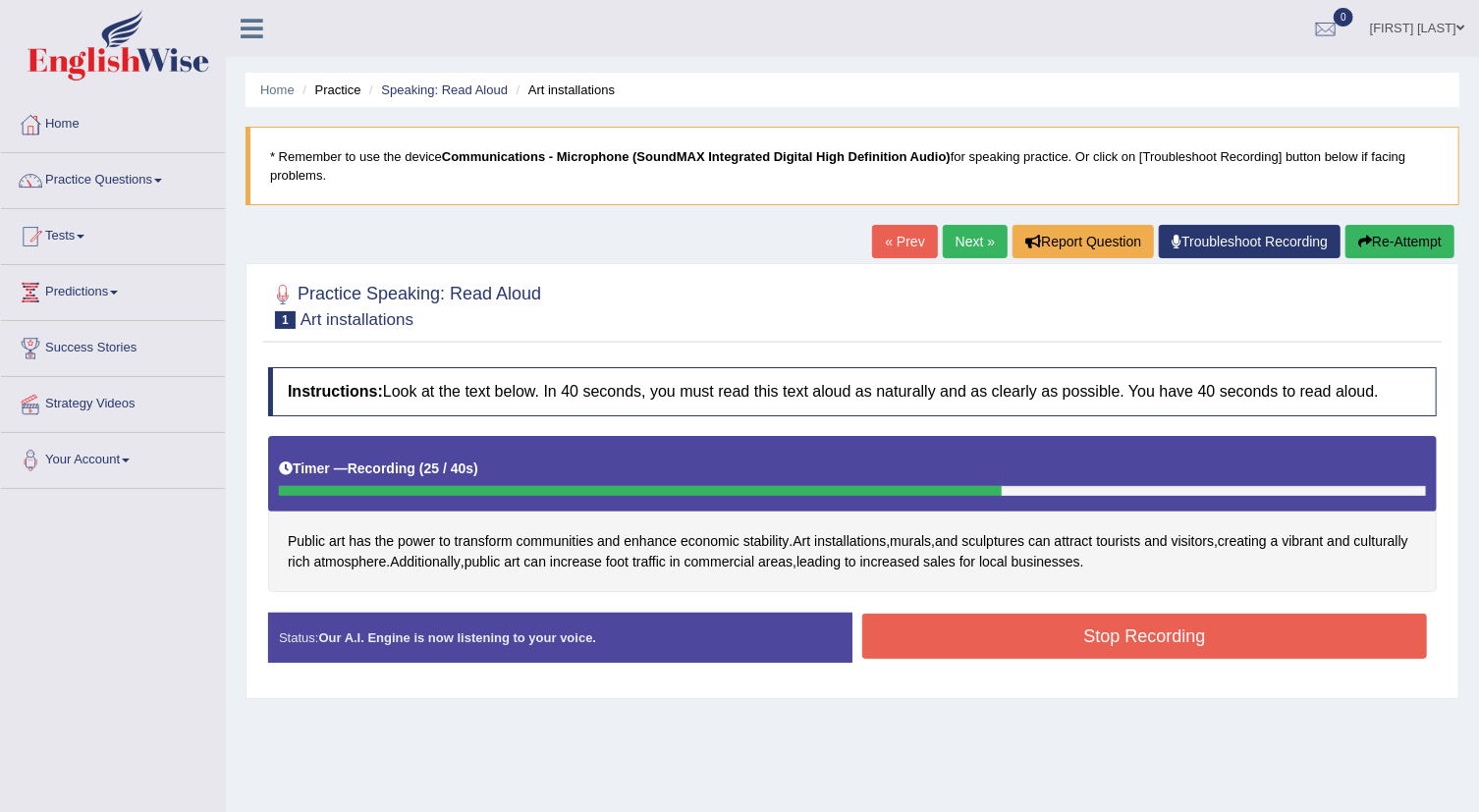 click on "Stop Recording" at bounding box center [1144, 636] 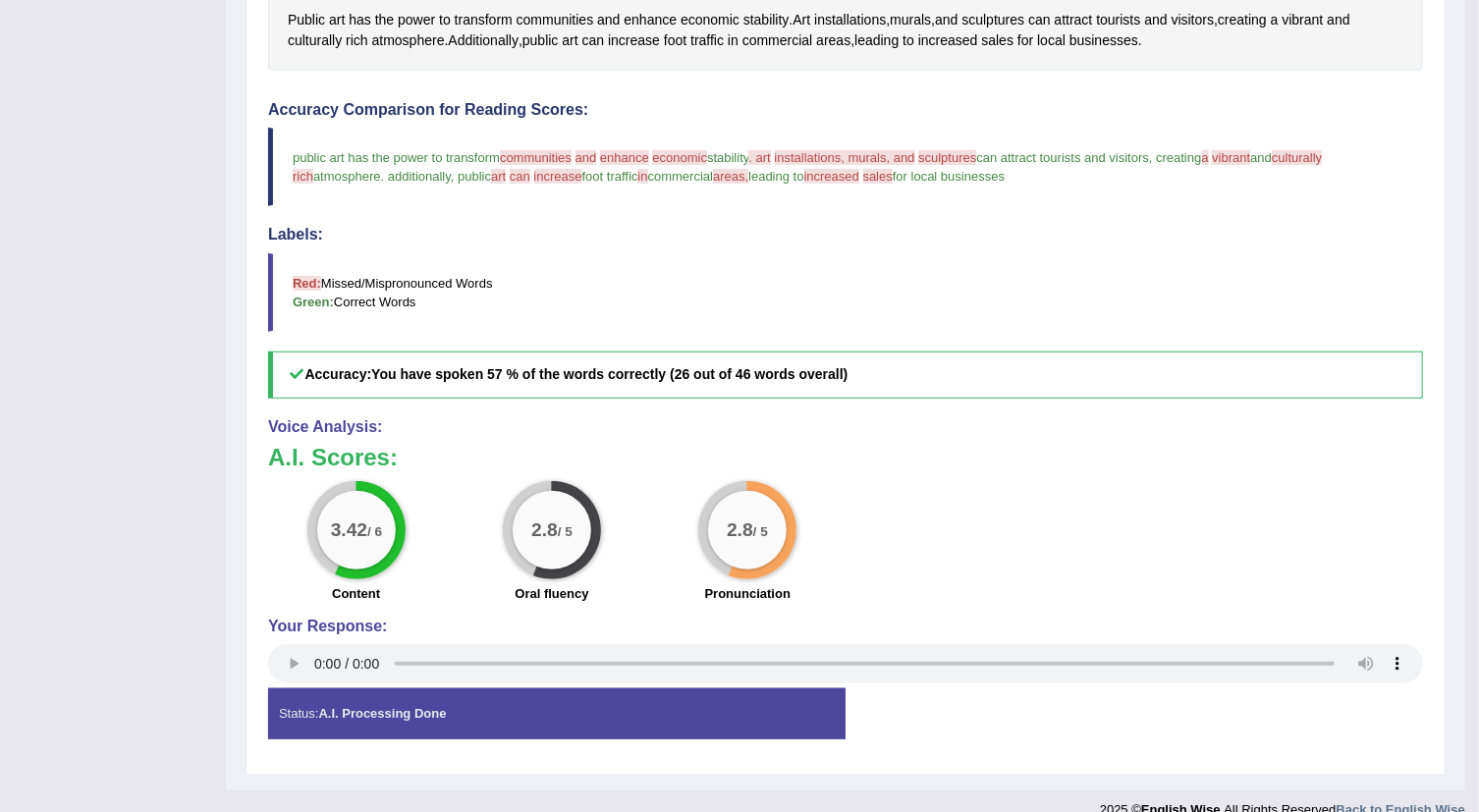 scroll, scrollTop: 0, scrollLeft: 0, axis: both 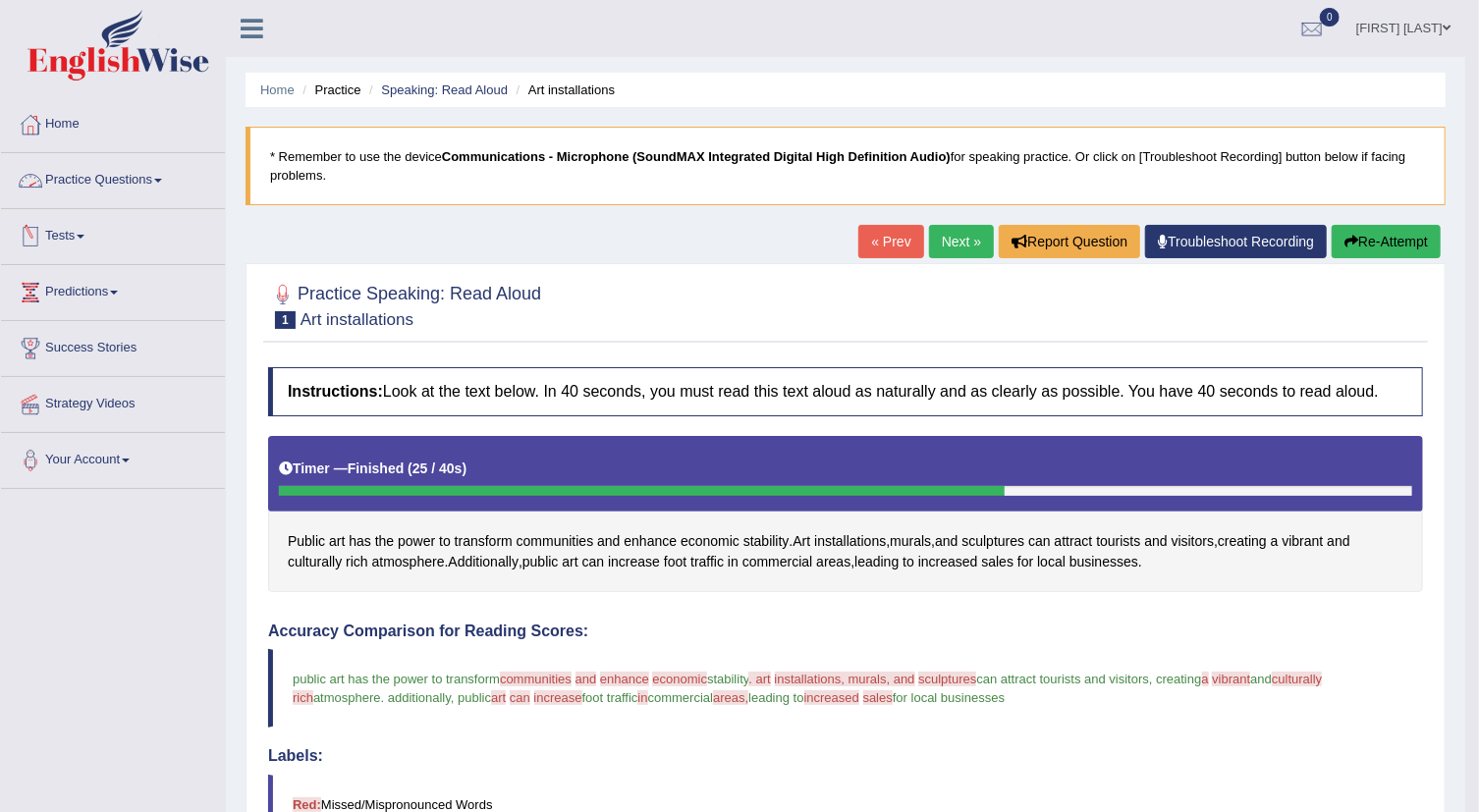 click on "Practice Questions" at bounding box center [113, 178] 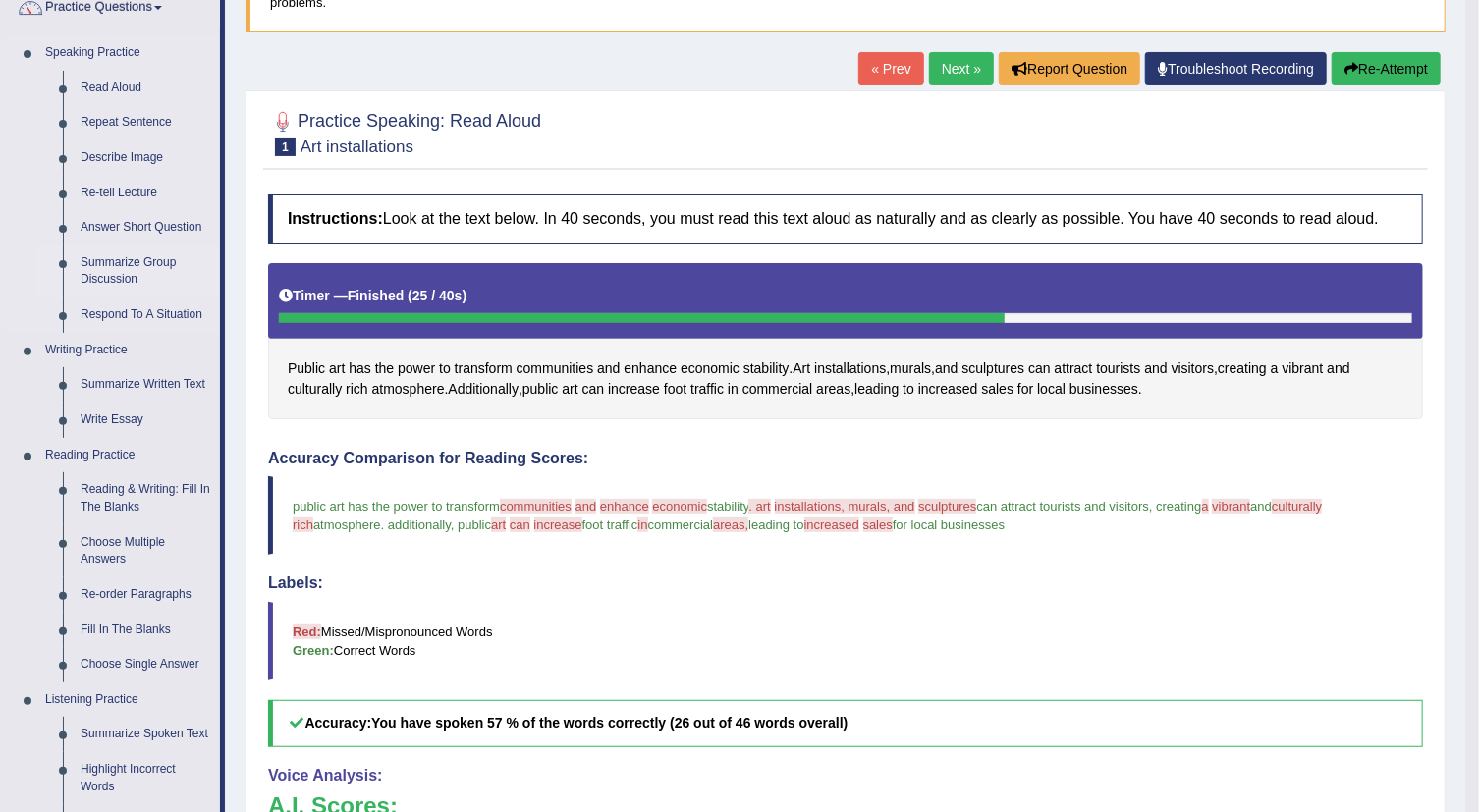 scroll, scrollTop: 178, scrollLeft: 0, axis: vertical 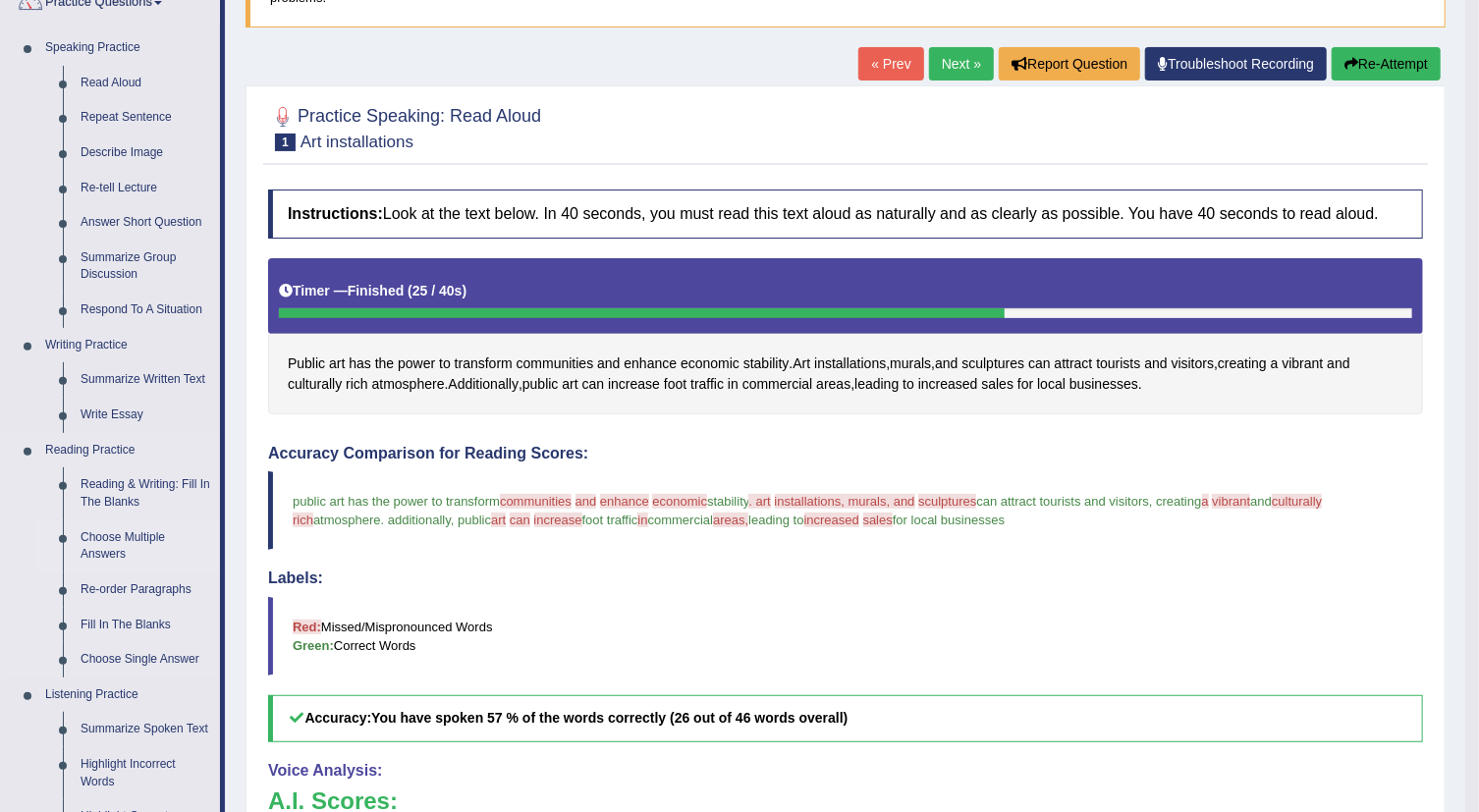 click on "Choose Multiple Answers" at bounding box center [145, 546] 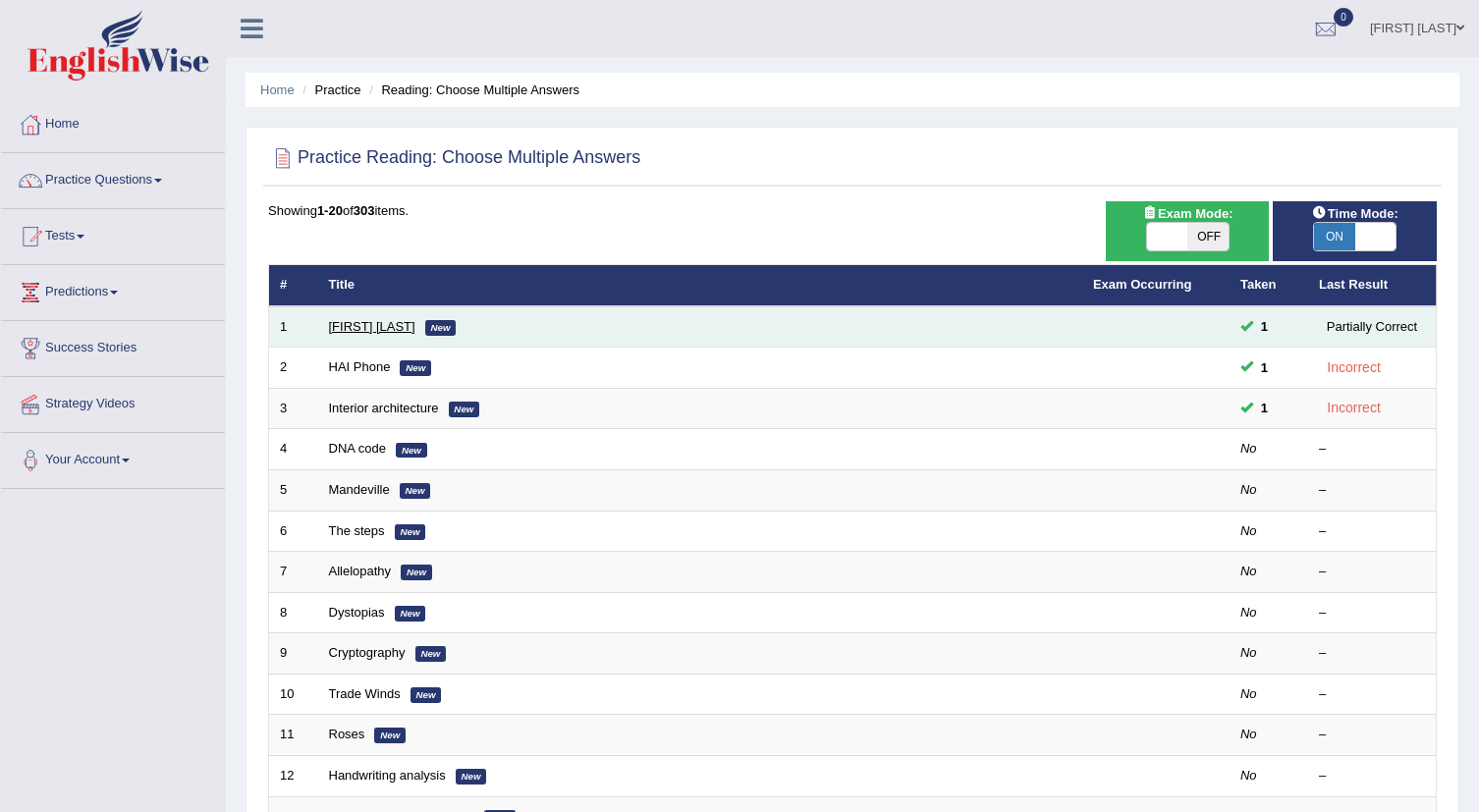 scroll, scrollTop: 0, scrollLeft: 0, axis: both 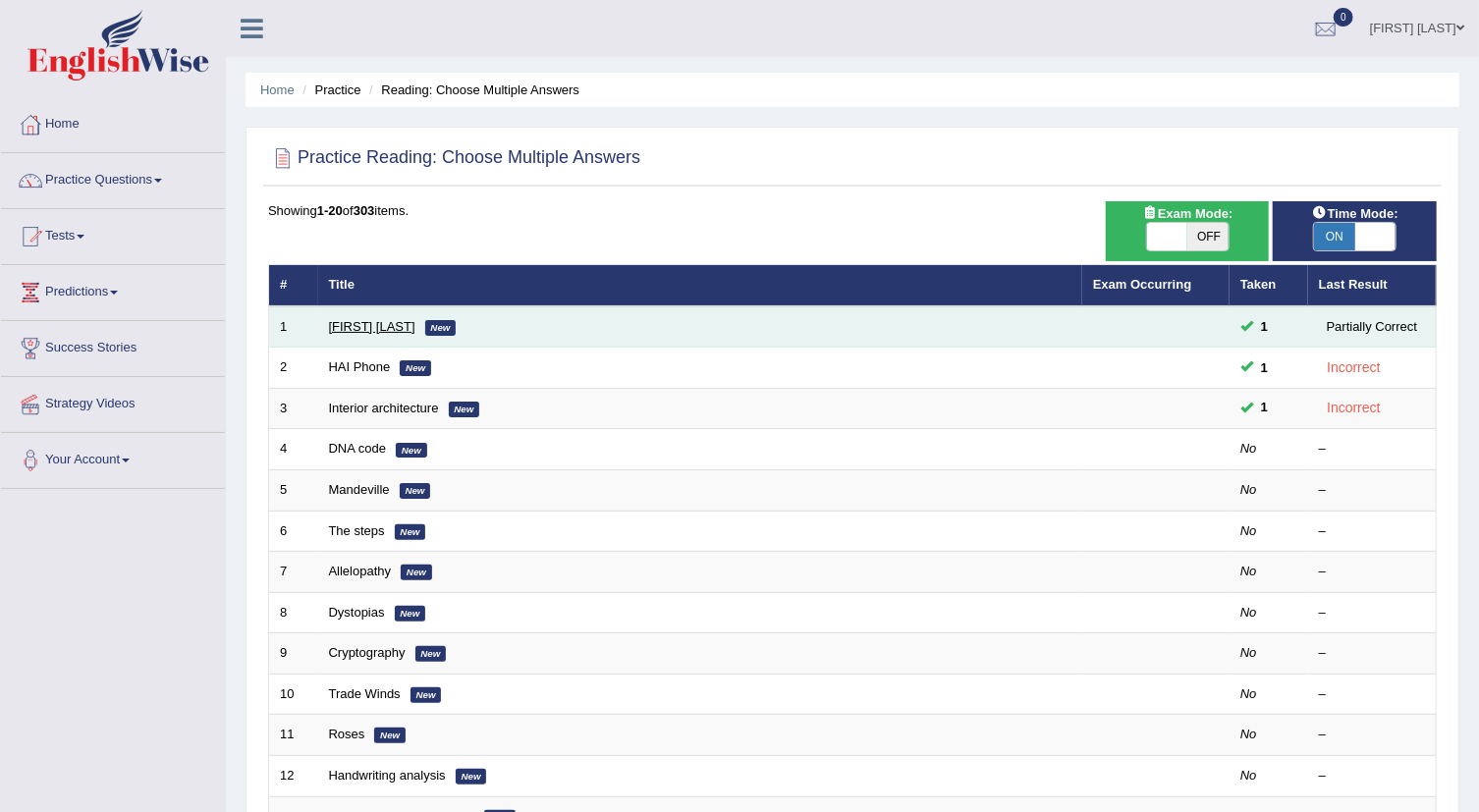 click on "Damian Scarf" at bounding box center [372, 326] 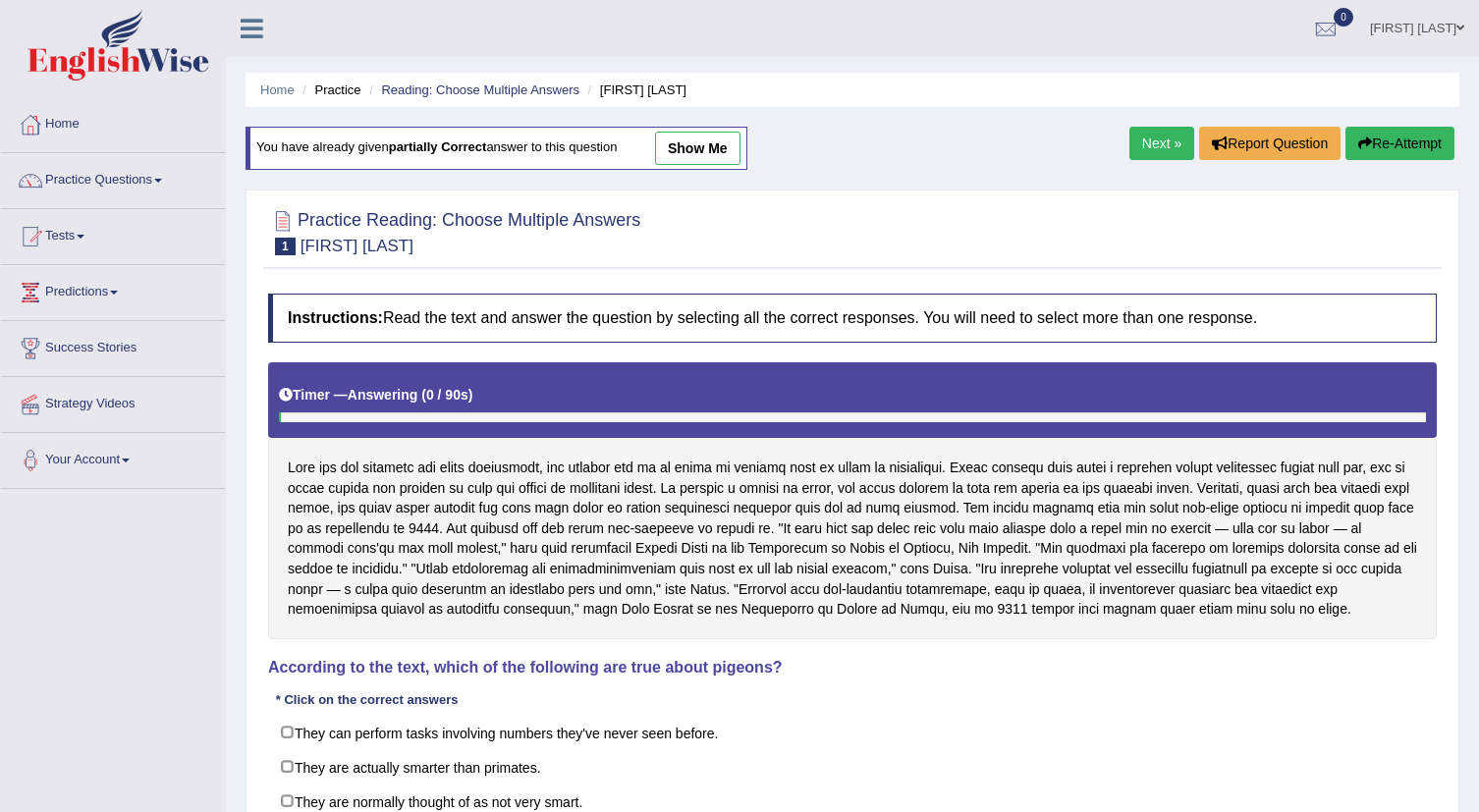 scroll, scrollTop: 0, scrollLeft: 0, axis: both 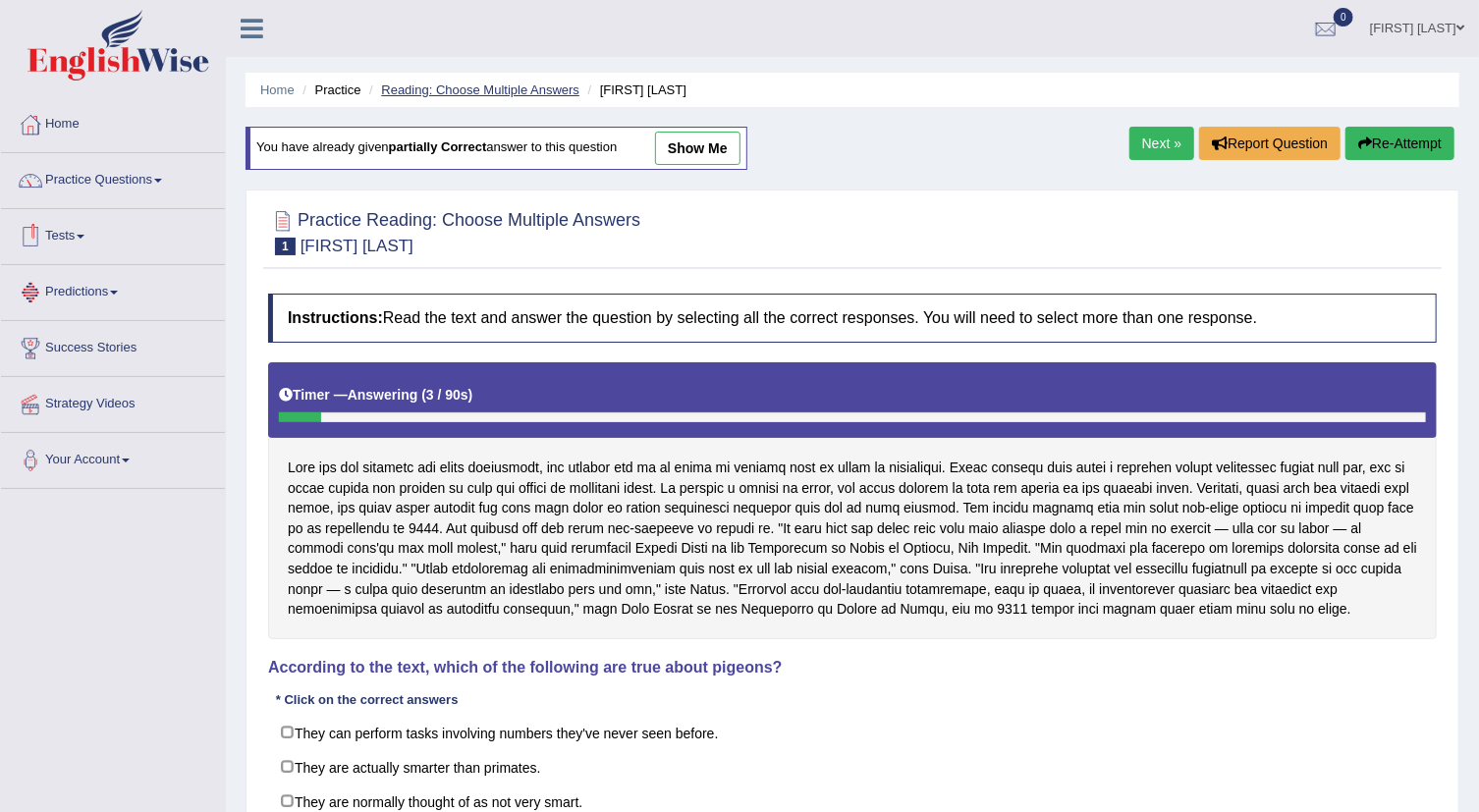 click on "Reading: Choose Multiple Answers" at bounding box center [480, 89] 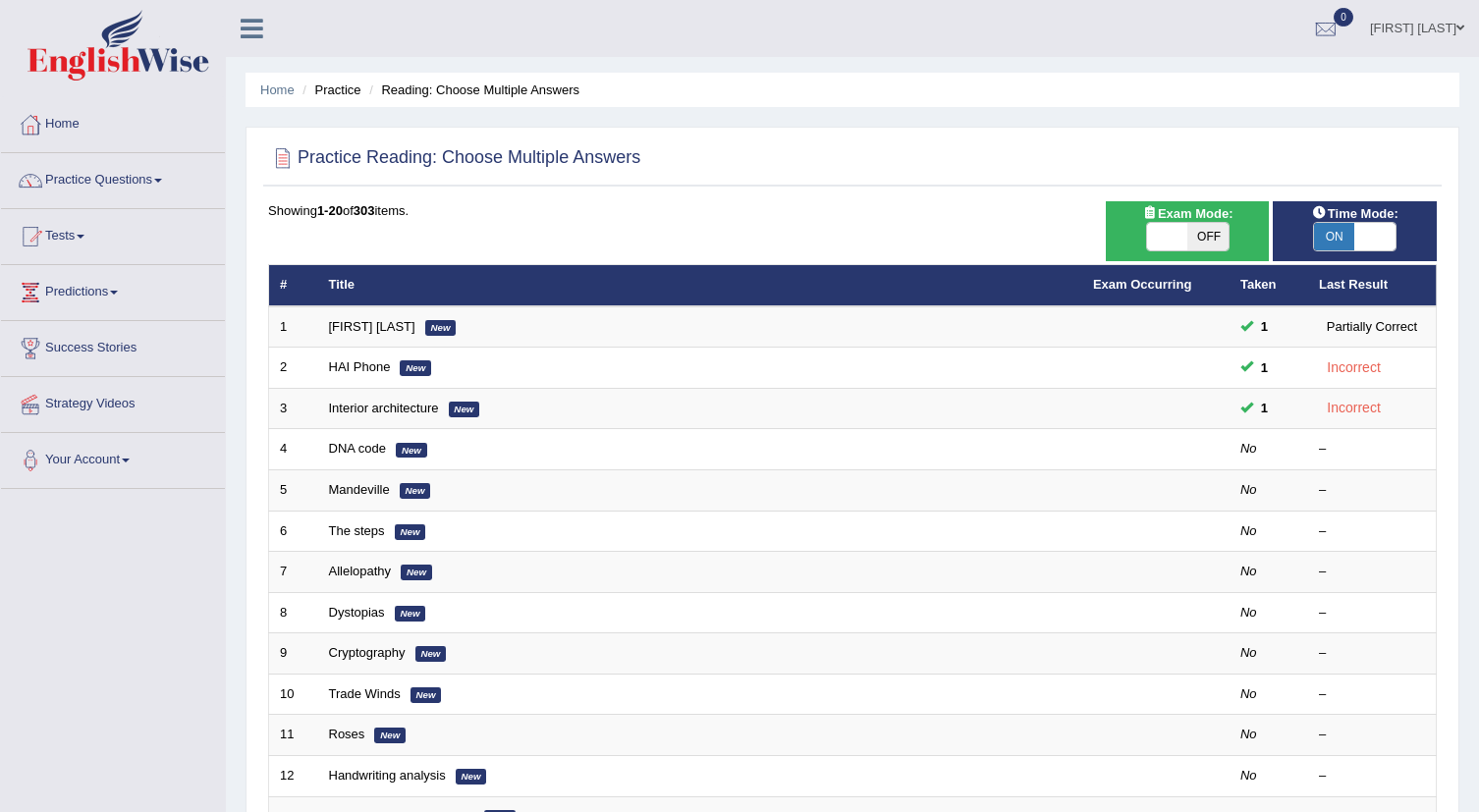 scroll, scrollTop: 0, scrollLeft: 0, axis: both 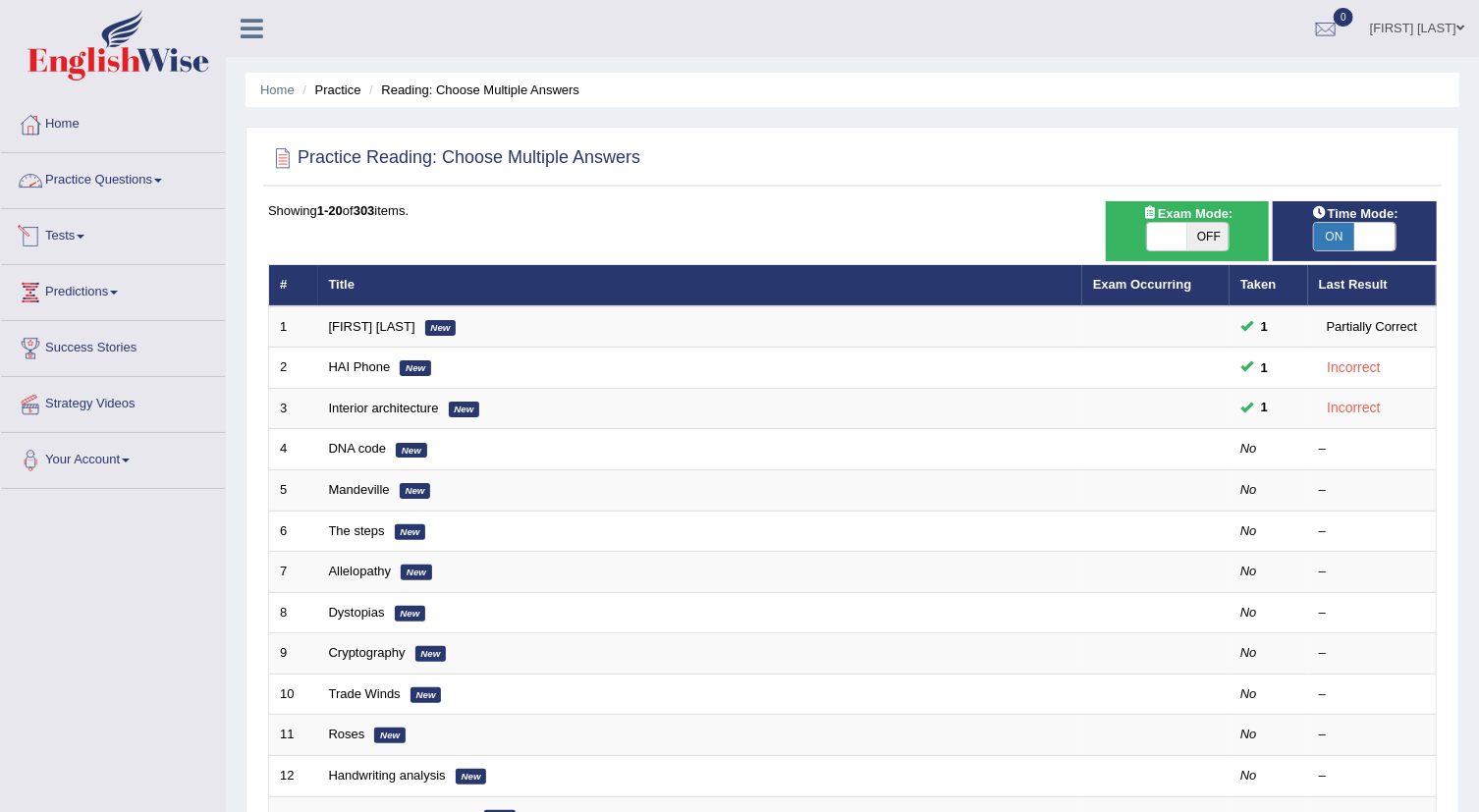 click on "Practice Questions" at bounding box center [113, 178] 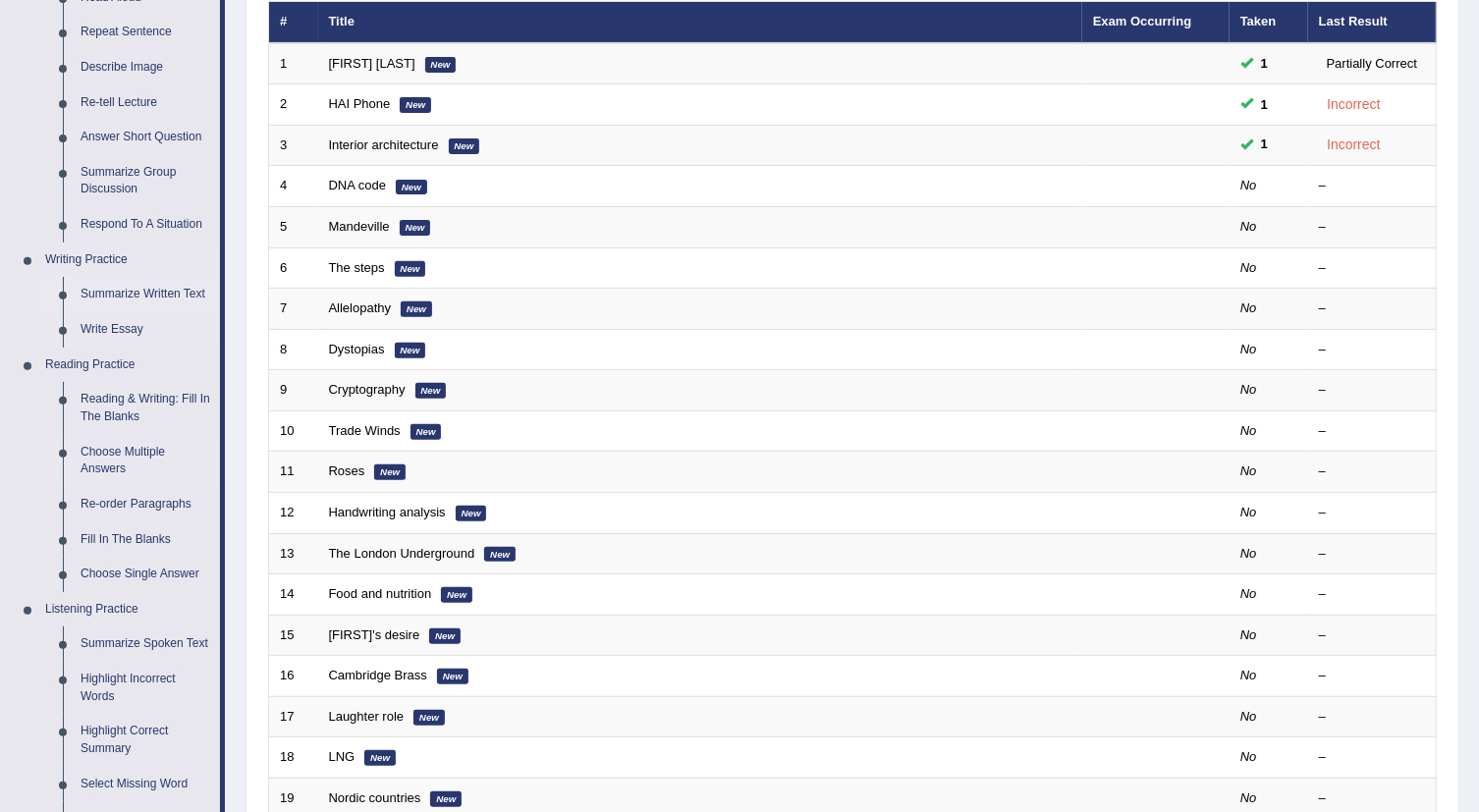 scroll, scrollTop: 267, scrollLeft: 0, axis: vertical 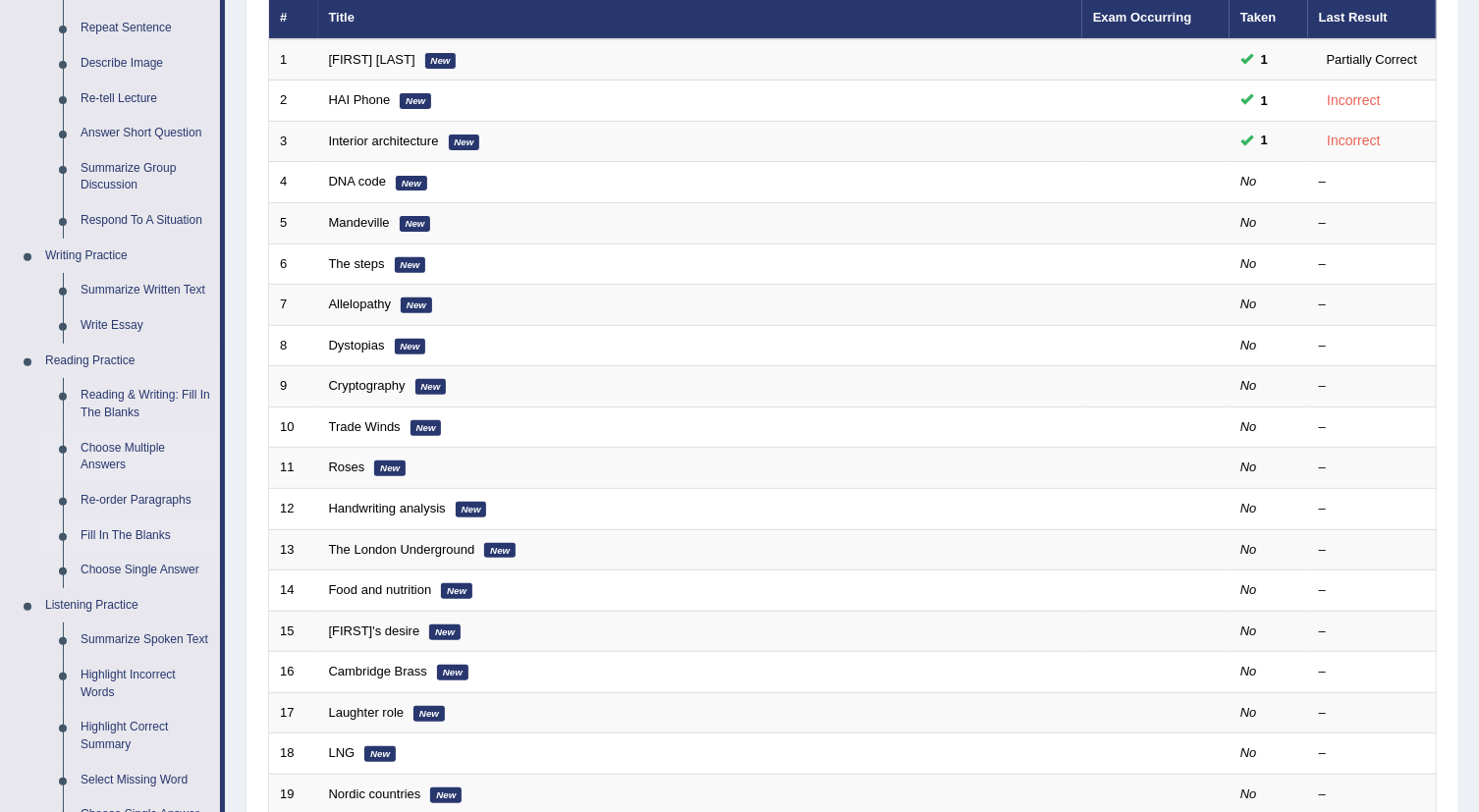 click on "Fill In The Blanks" at bounding box center (145, 536) 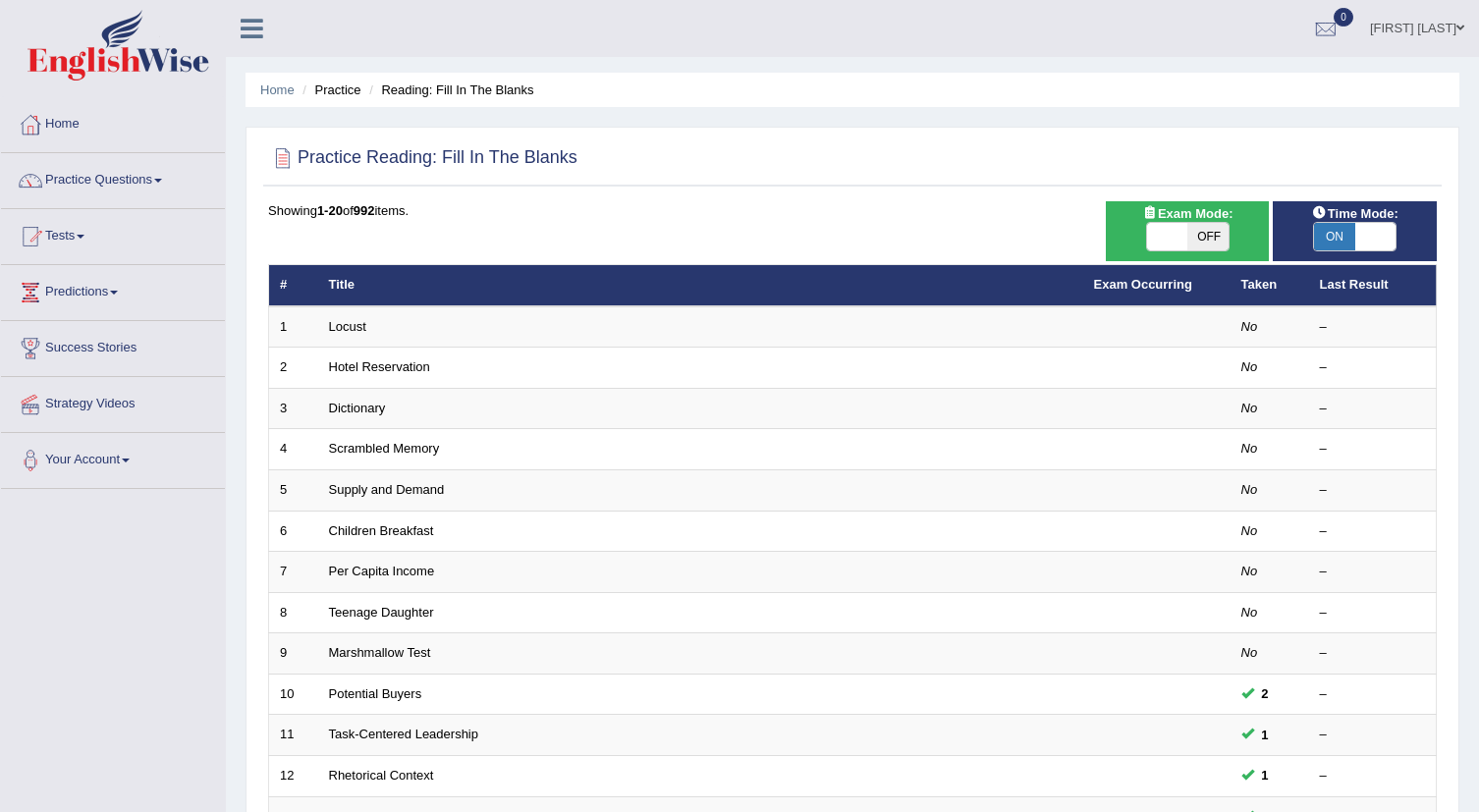 scroll, scrollTop: 0, scrollLeft: 0, axis: both 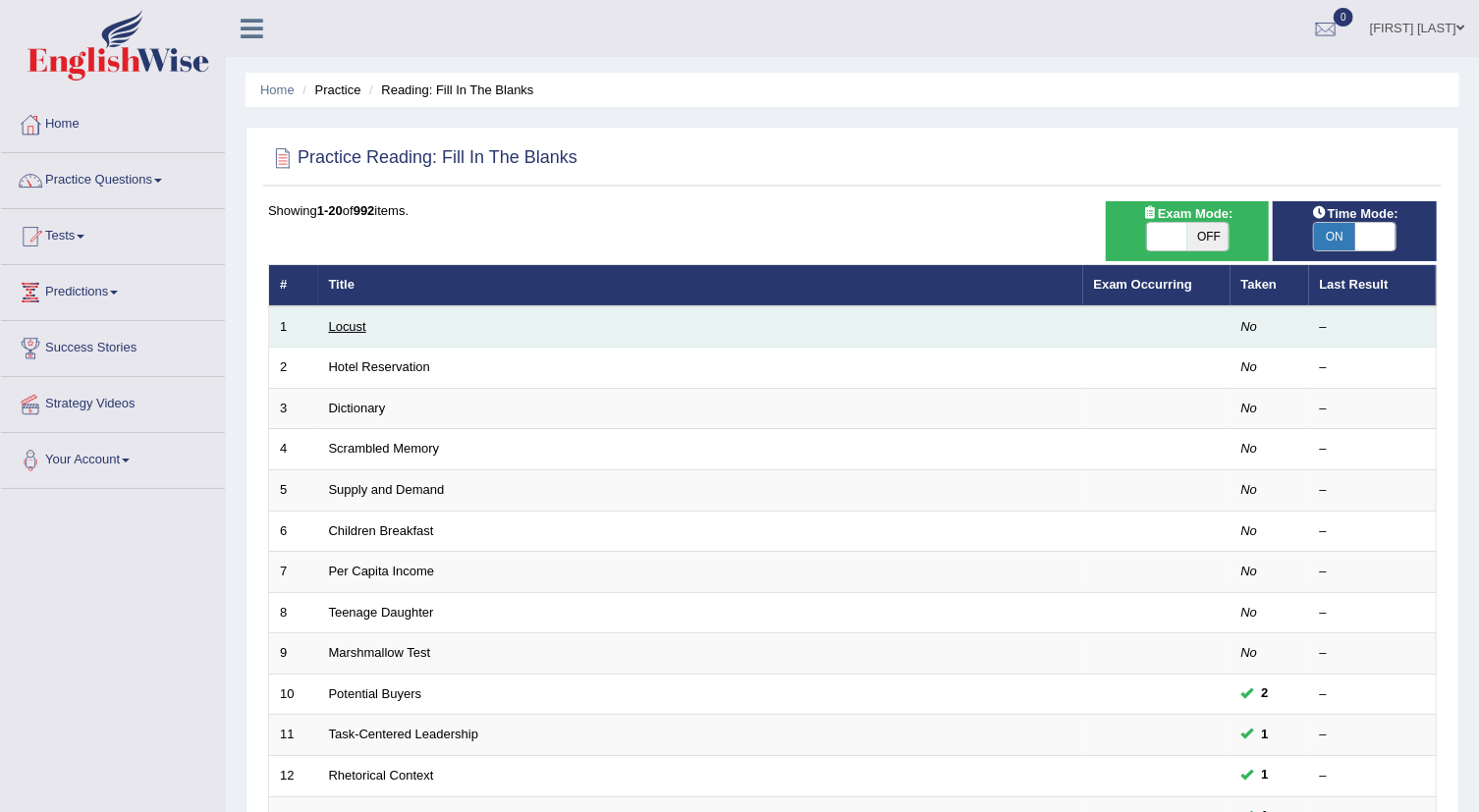 click on "Locust" at bounding box center (348, 326) 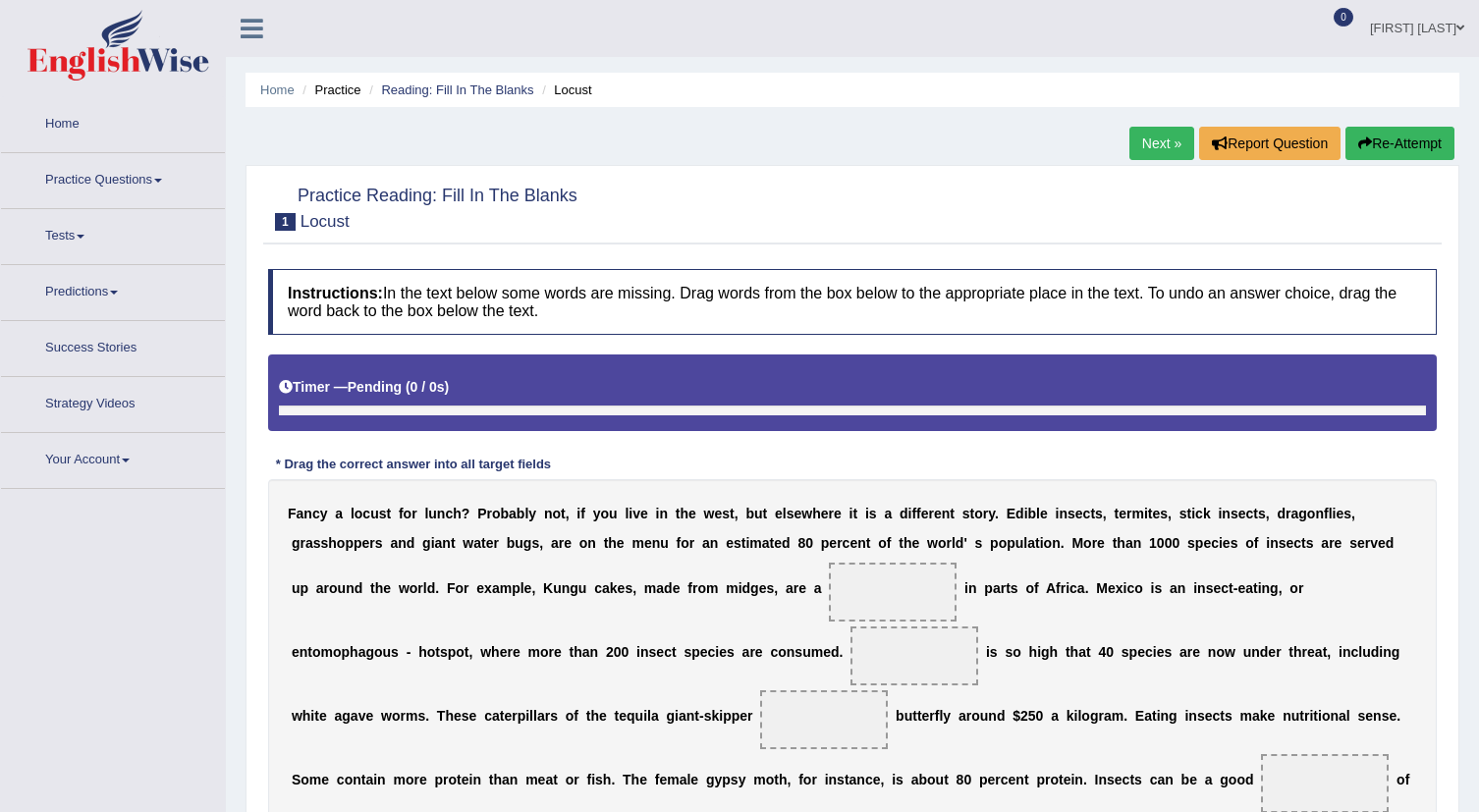 scroll, scrollTop: 0, scrollLeft: 0, axis: both 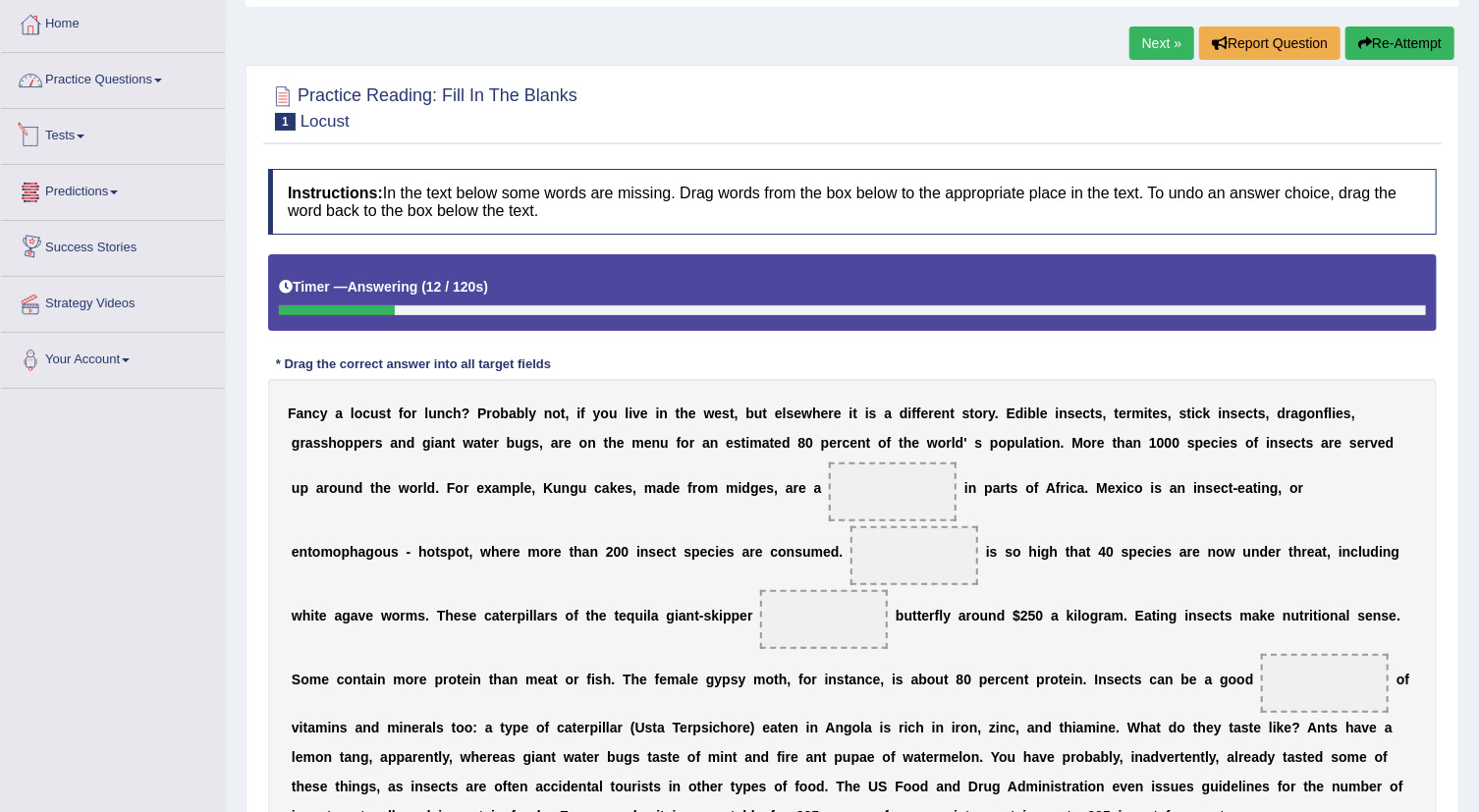click on "Practice Questions" at bounding box center (113, 78) 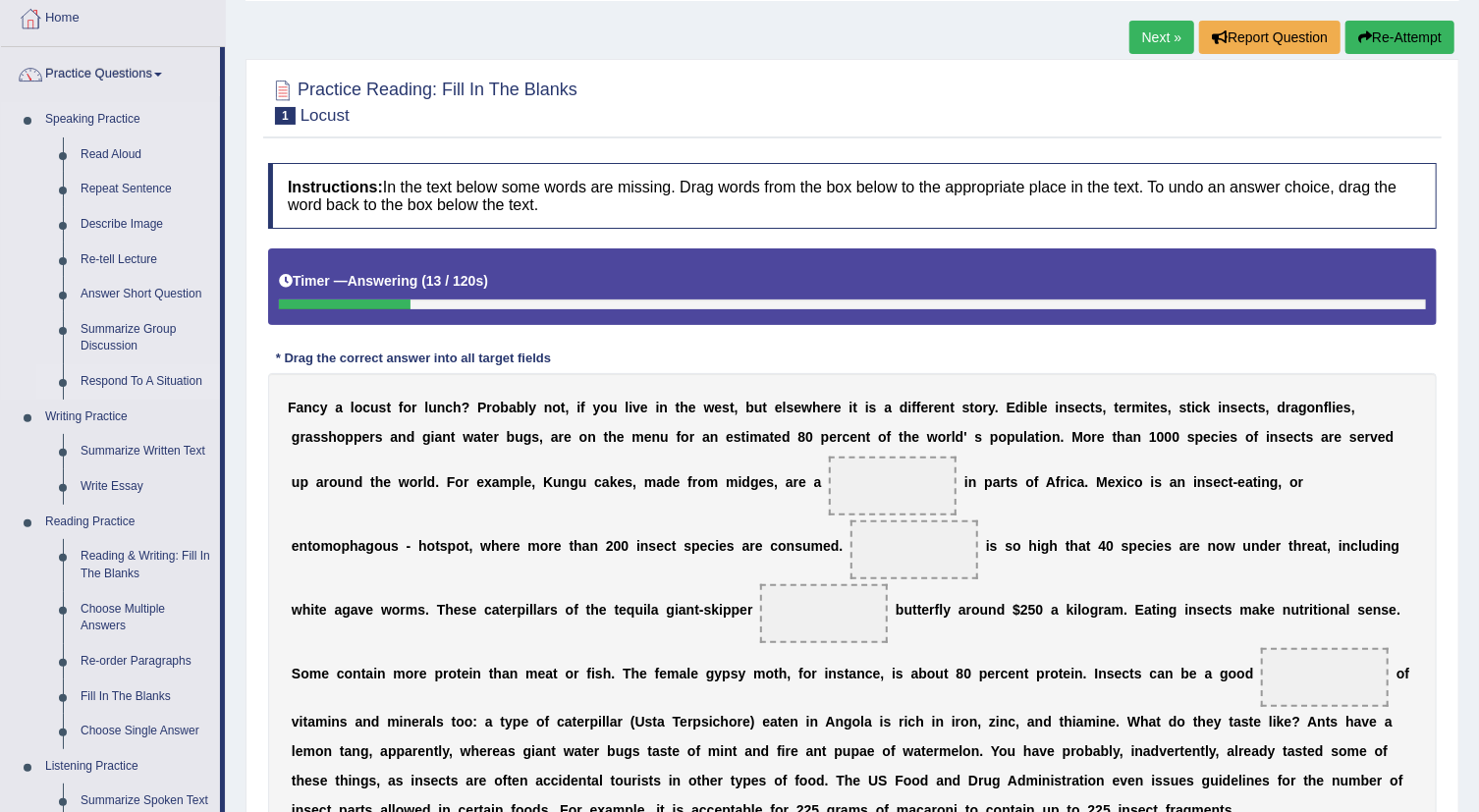 scroll, scrollTop: 189, scrollLeft: 0, axis: vertical 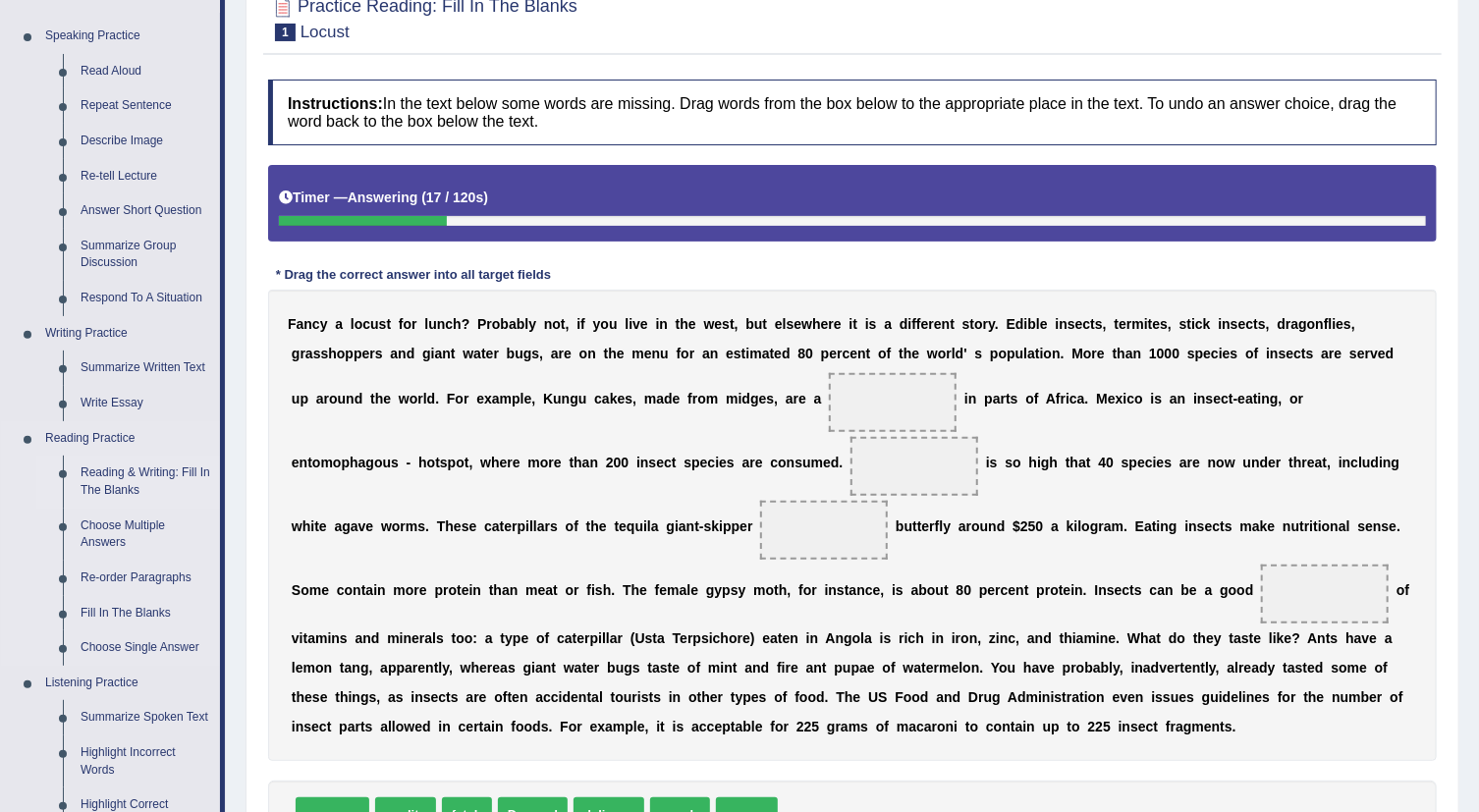 click on "Reading & Writing: Fill In The Blanks" at bounding box center [145, 481] 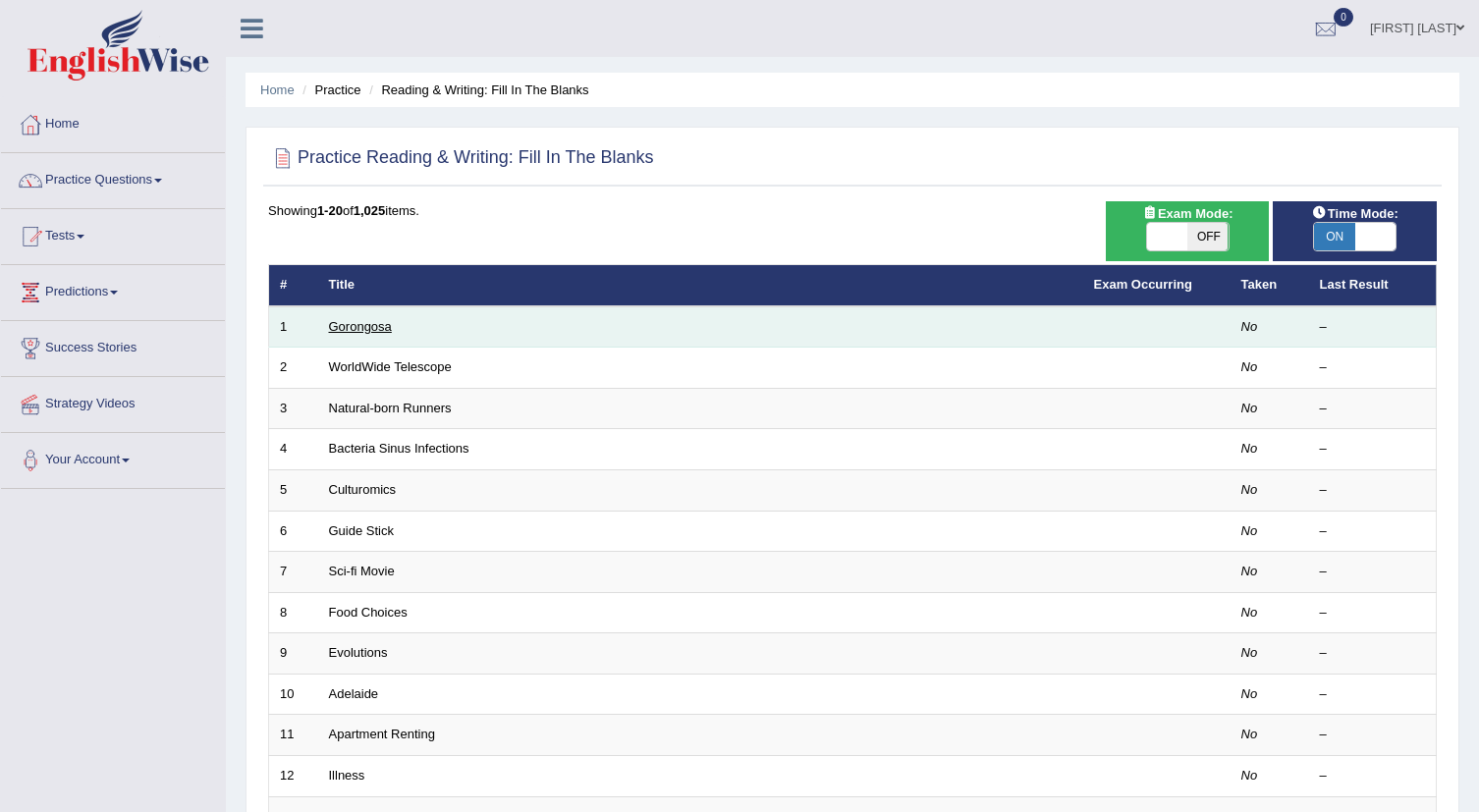 scroll, scrollTop: 0, scrollLeft: 0, axis: both 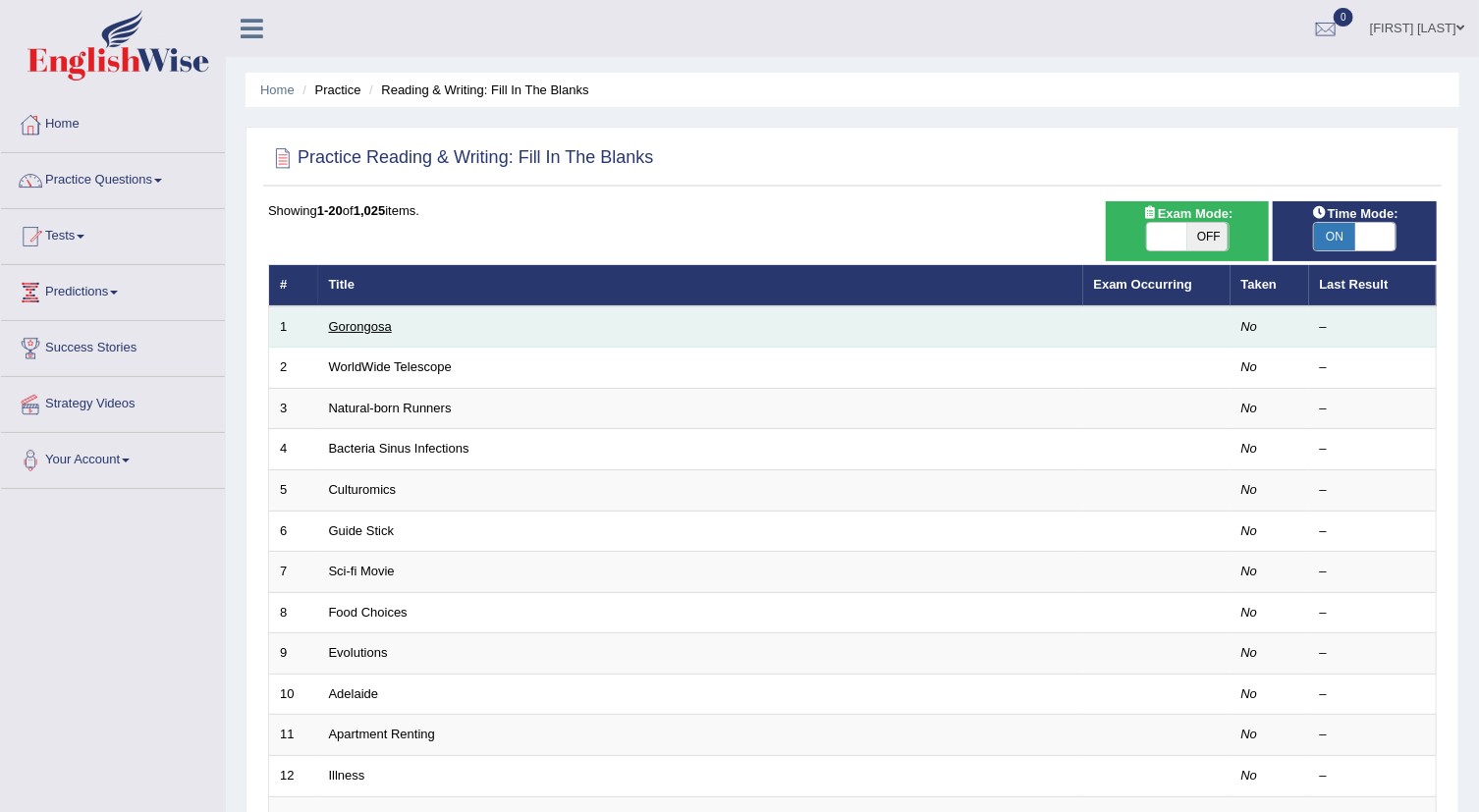 click on "Gorongosa" at bounding box center (360, 326) 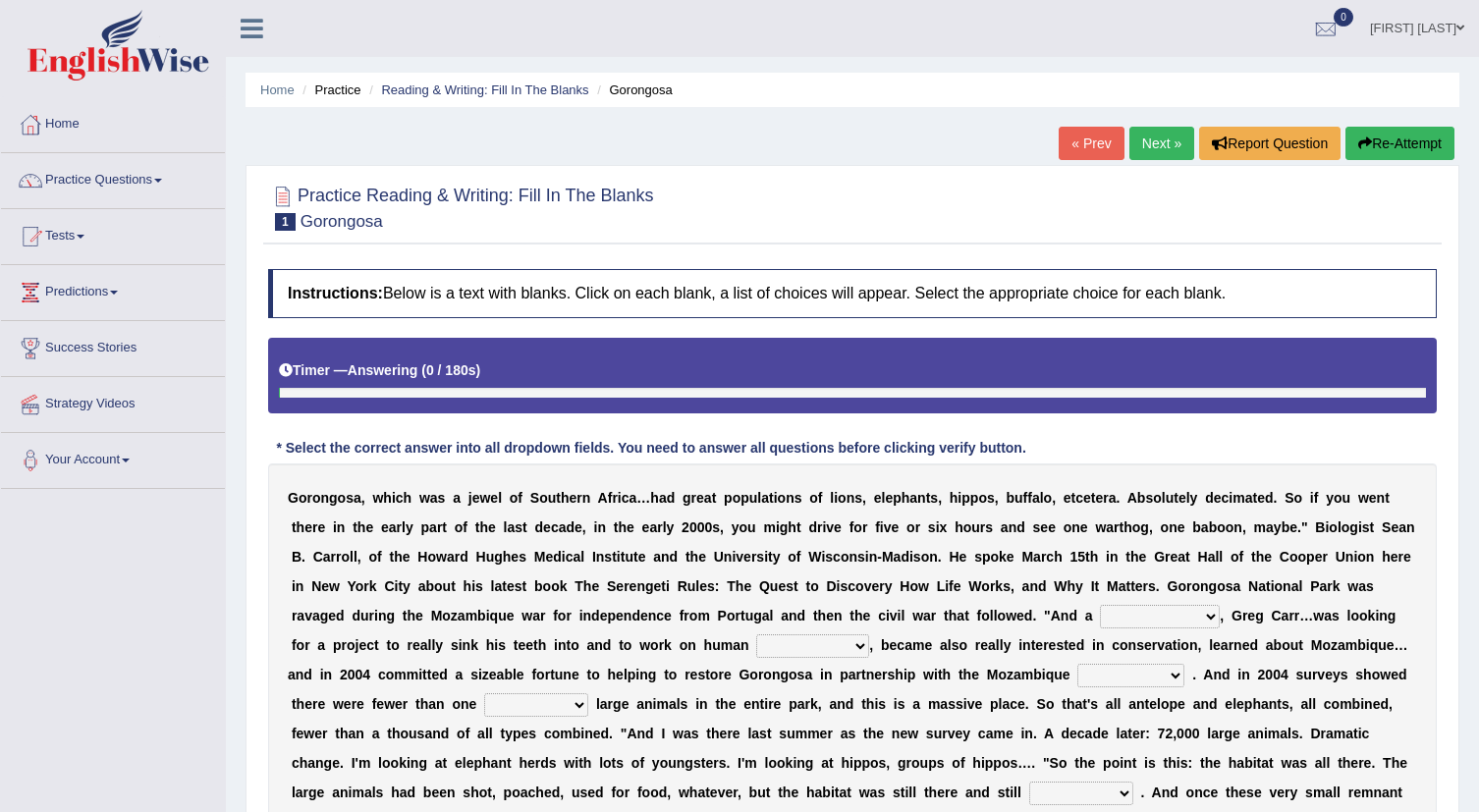scroll, scrollTop: 0, scrollLeft: 0, axis: both 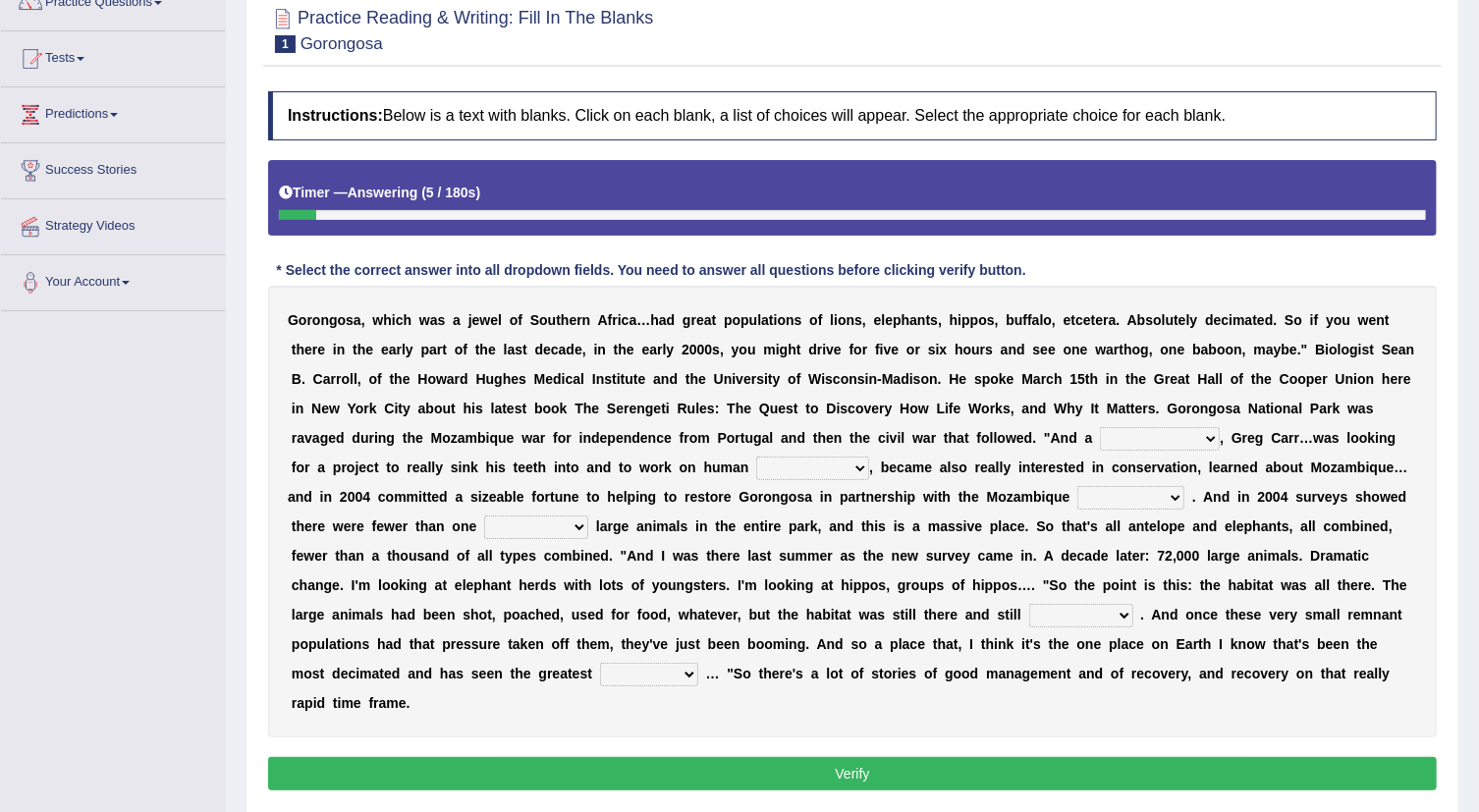 click on "passion solstice ballast philanthropist" at bounding box center (1160, 439) 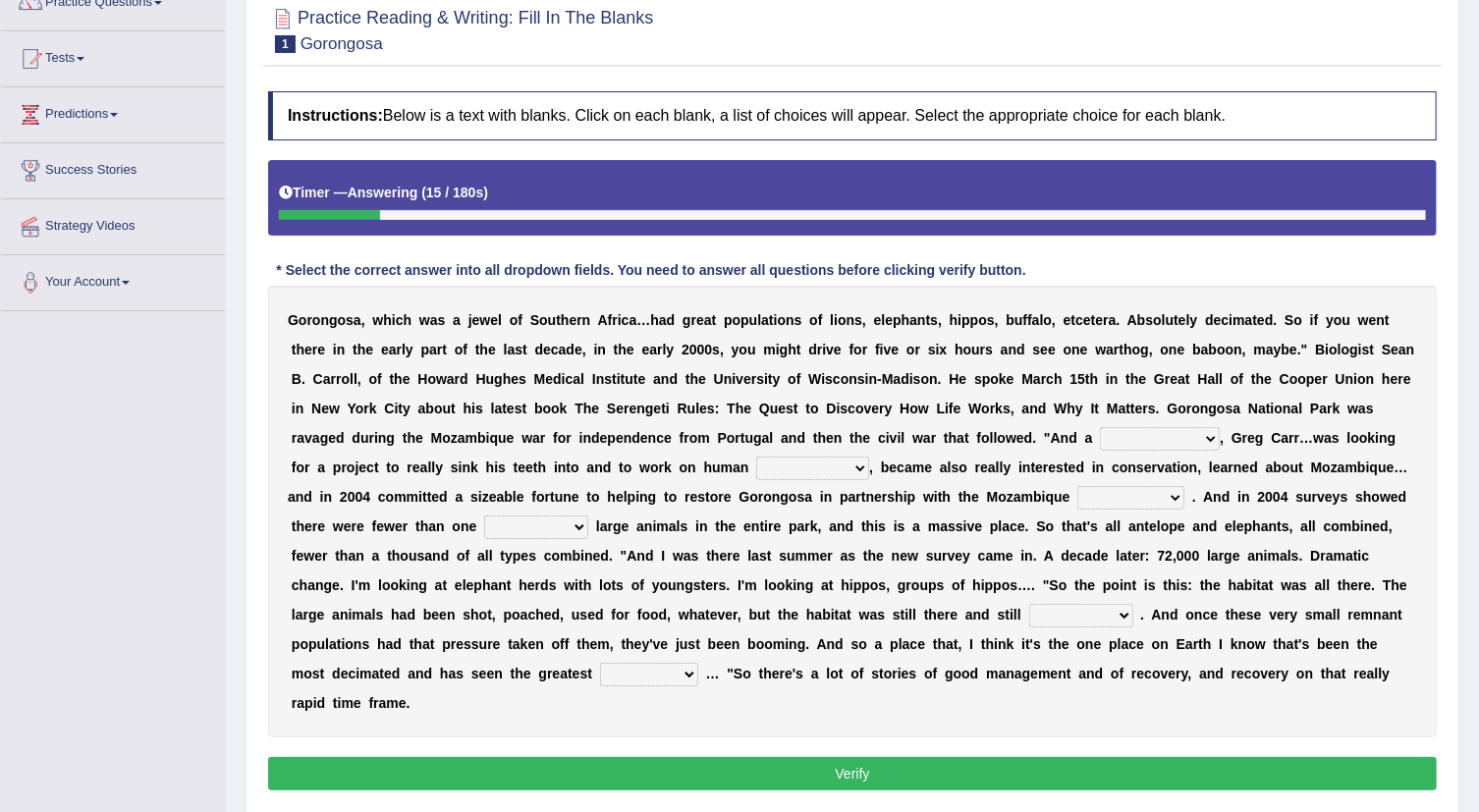 click on "negligence prevalence development malevolence" at bounding box center [812, 468] 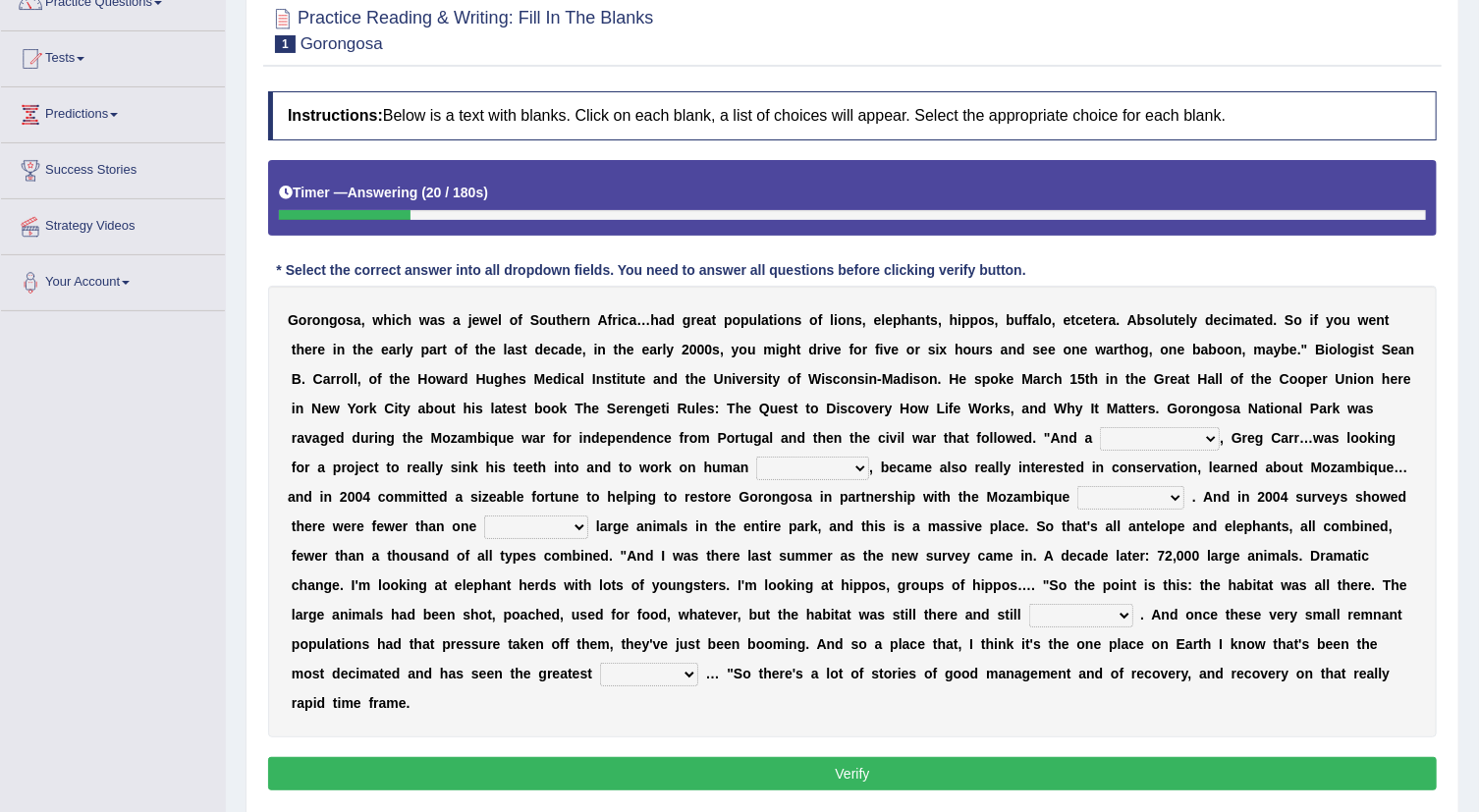click on "negligence prevalence development malevolence" at bounding box center (812, 468) 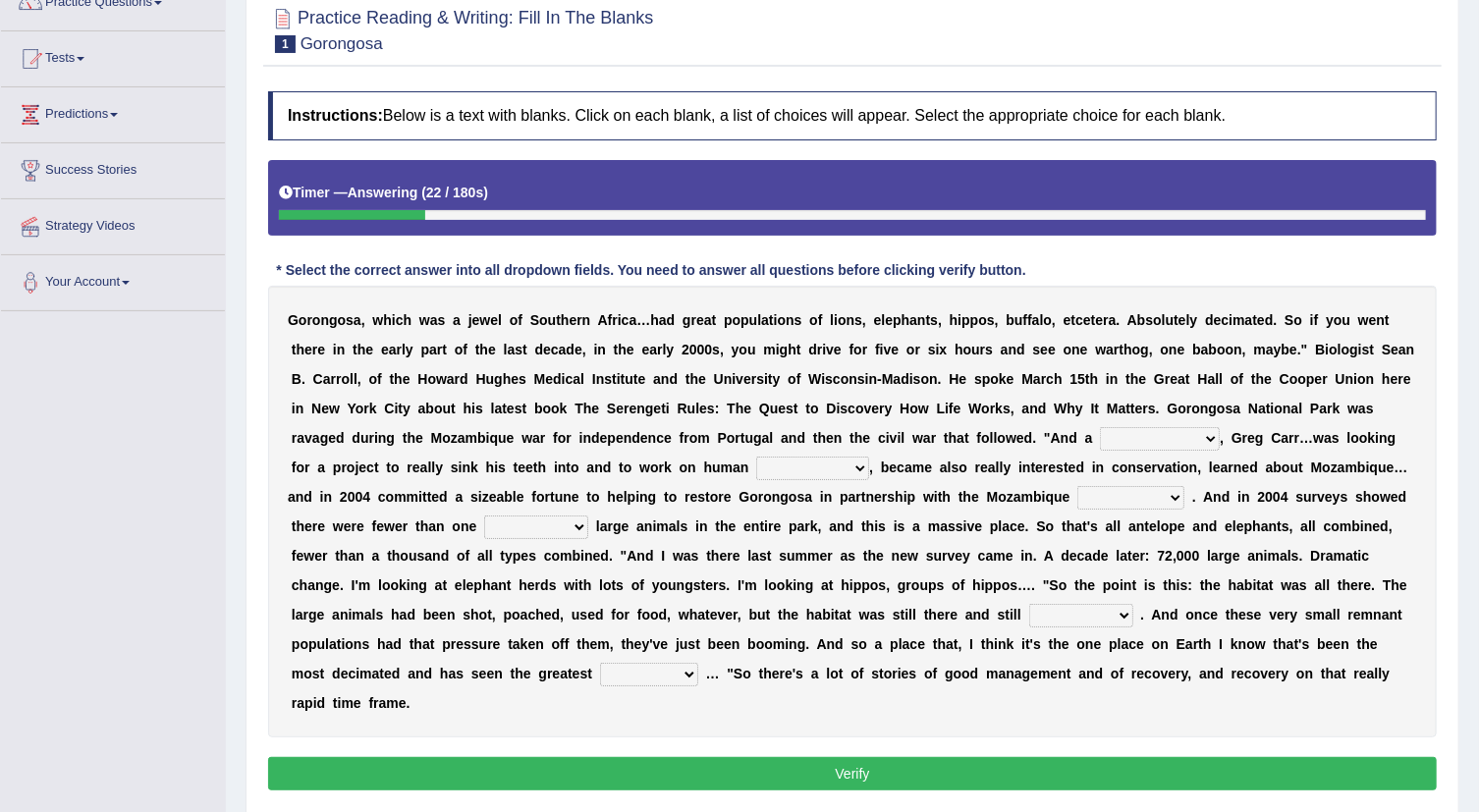 click on "parliament semanticist government journalist" at bounding box center [1130, 498] 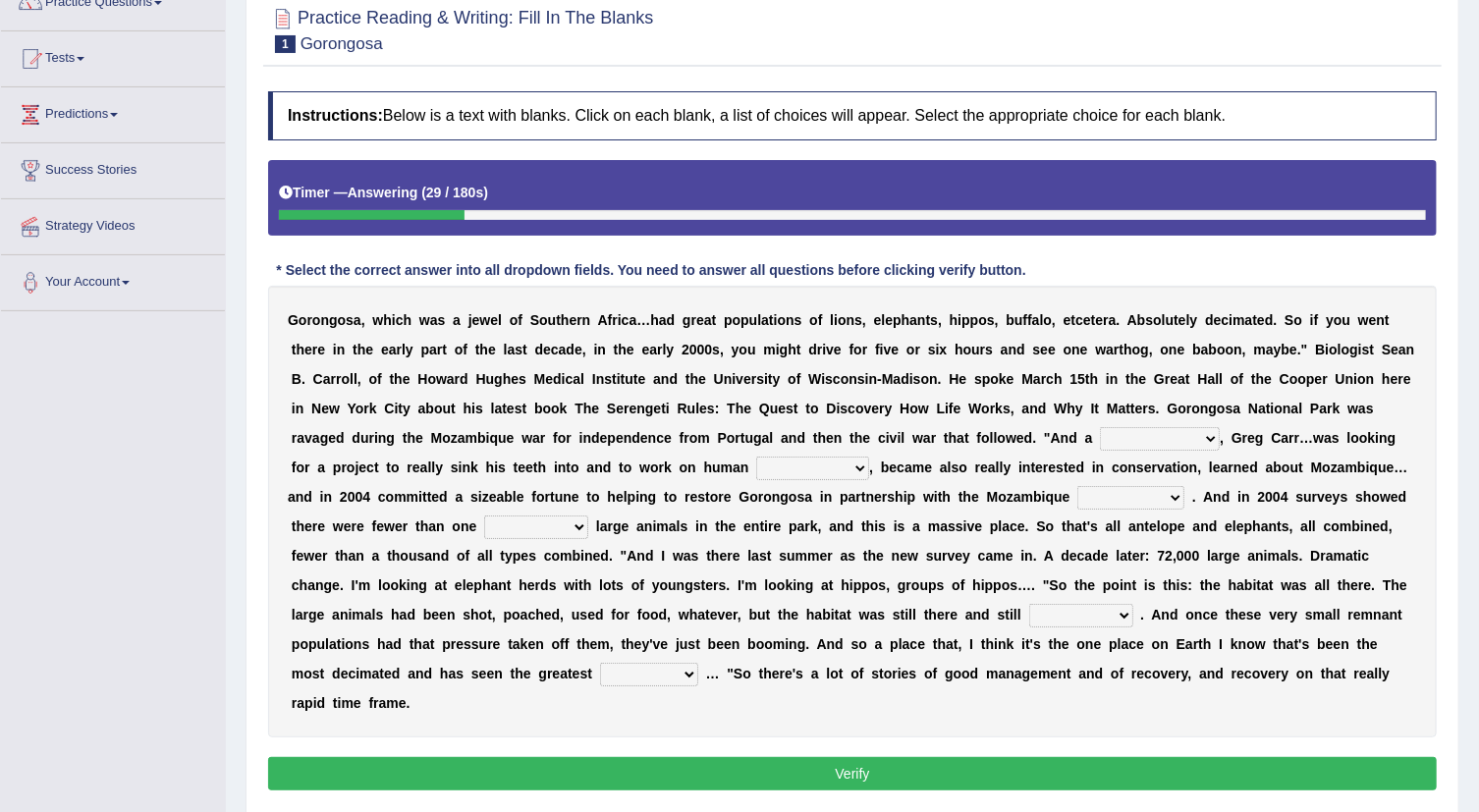 select on "government" 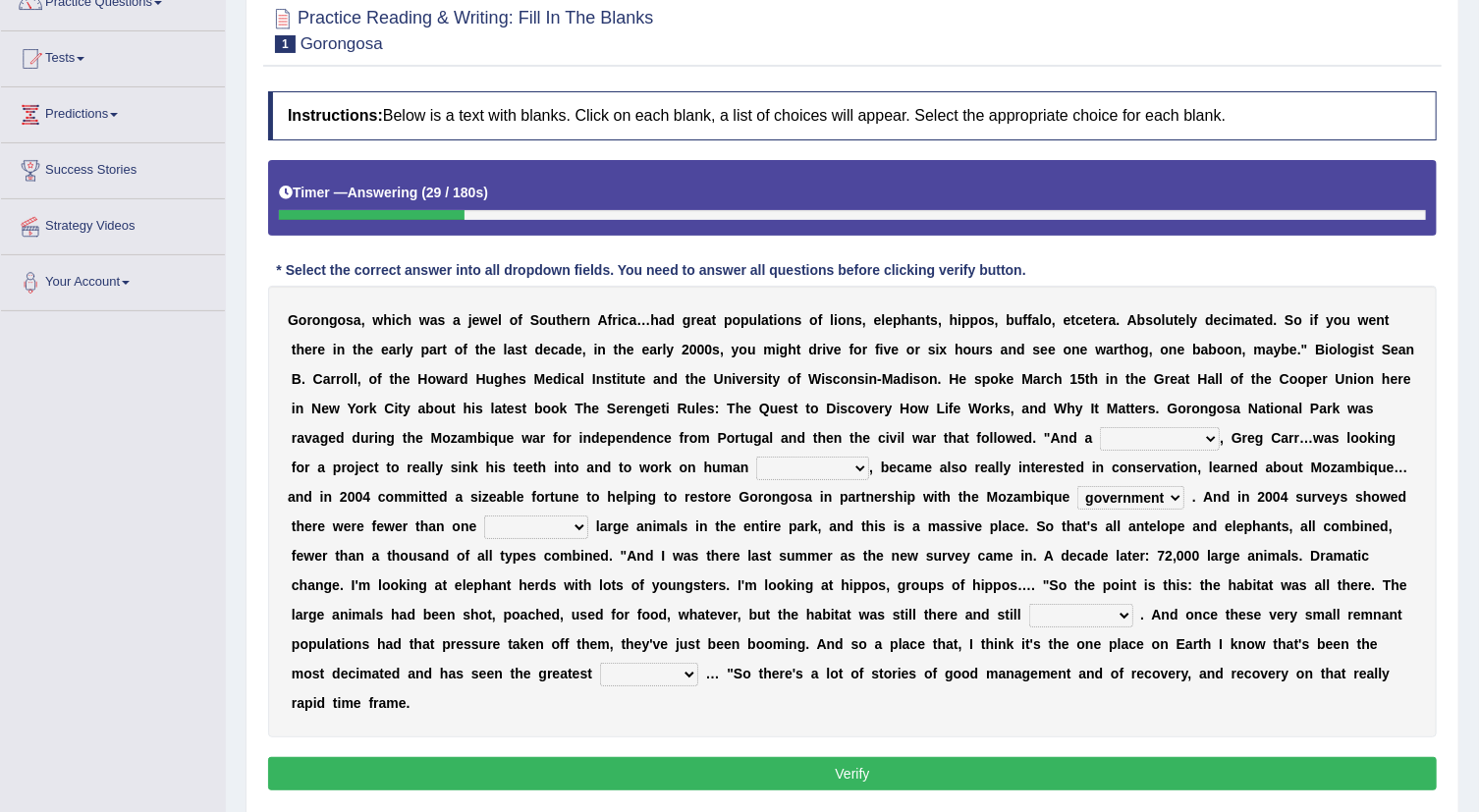 click on "parliament semanticist government journalist" at bounding box center [1130, 498] 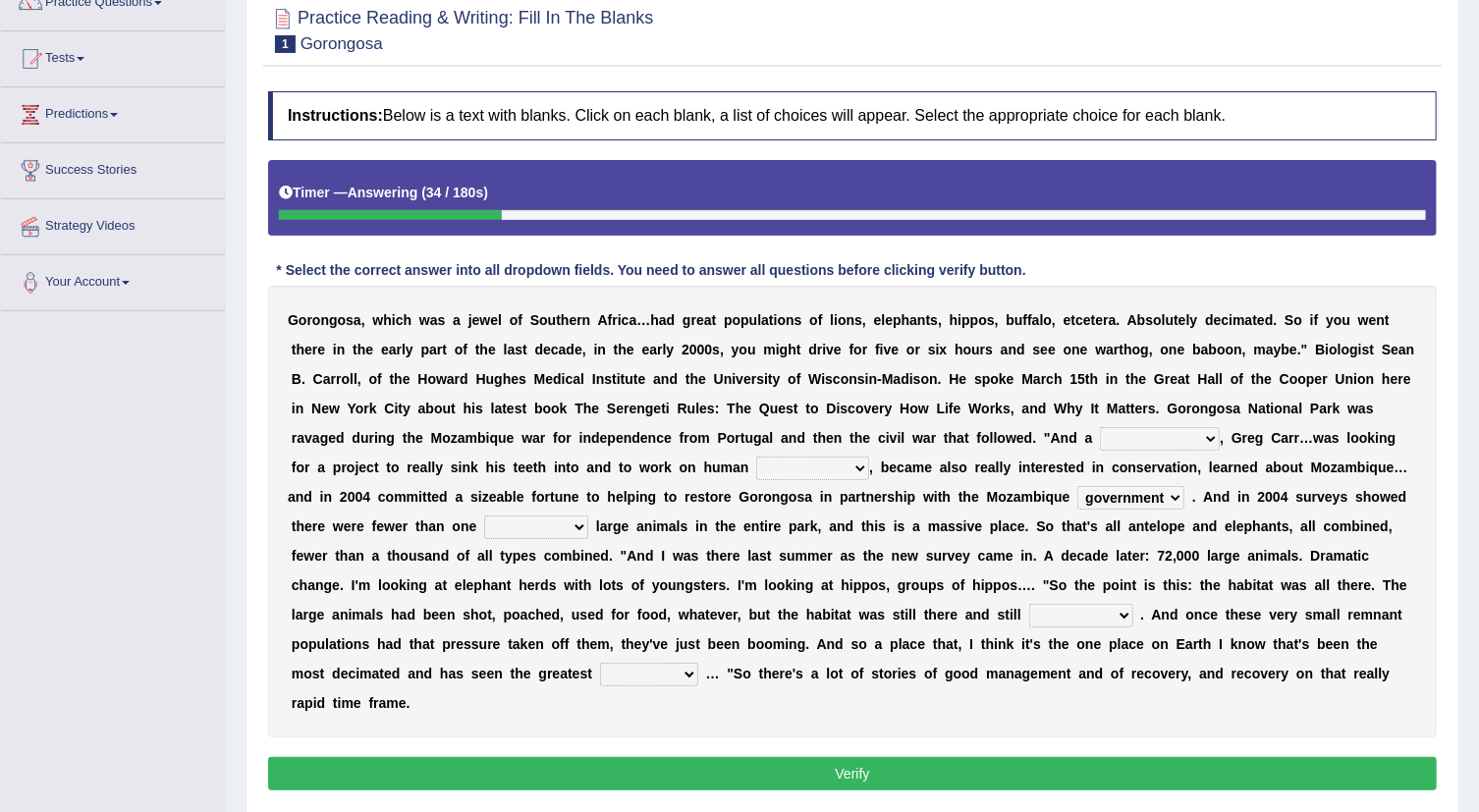click on "deflowered embowered roundest thousand" at bounding box center [536, 527] 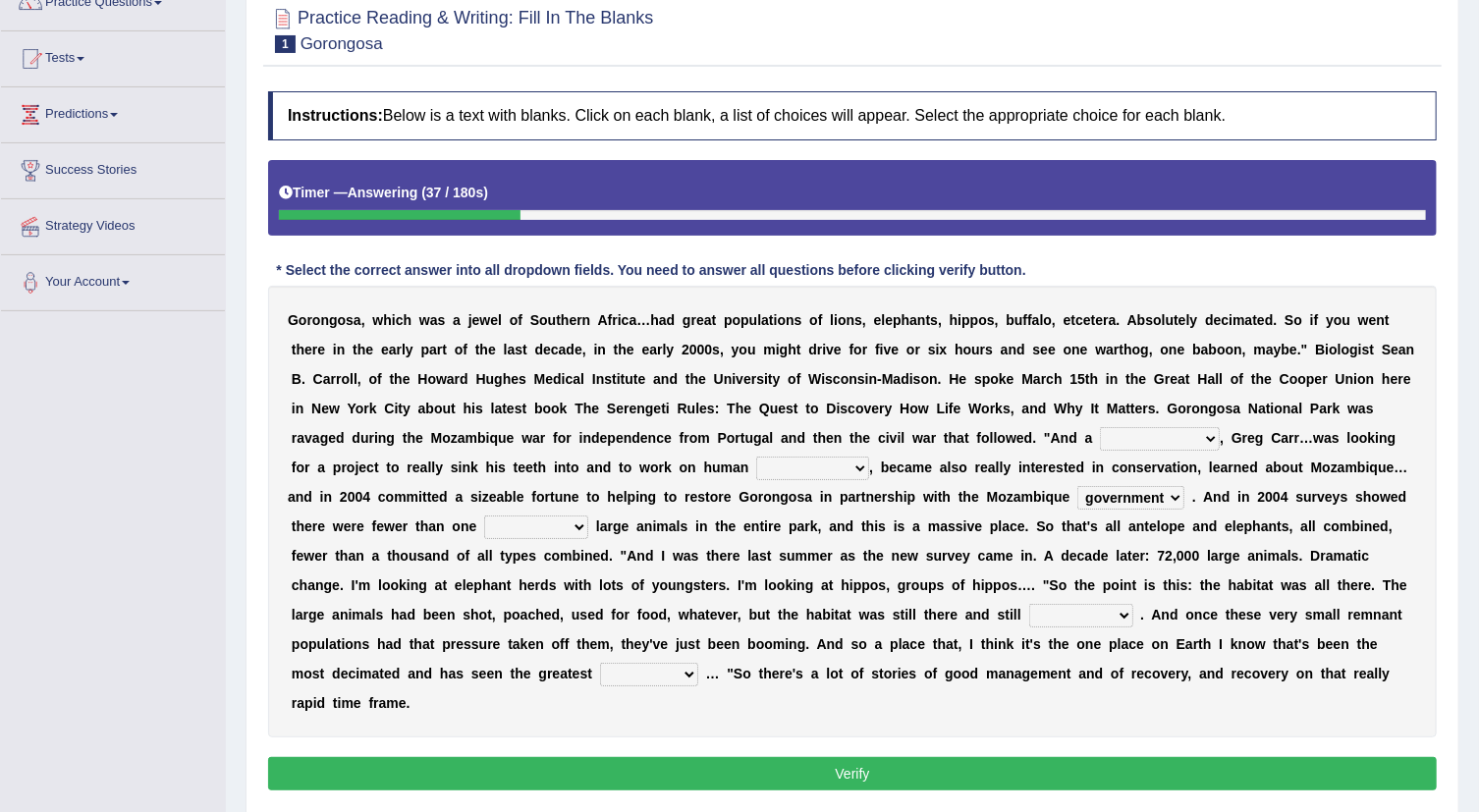 click on "deflowered embowered roundest thousand" at bounding box center [536, 527] 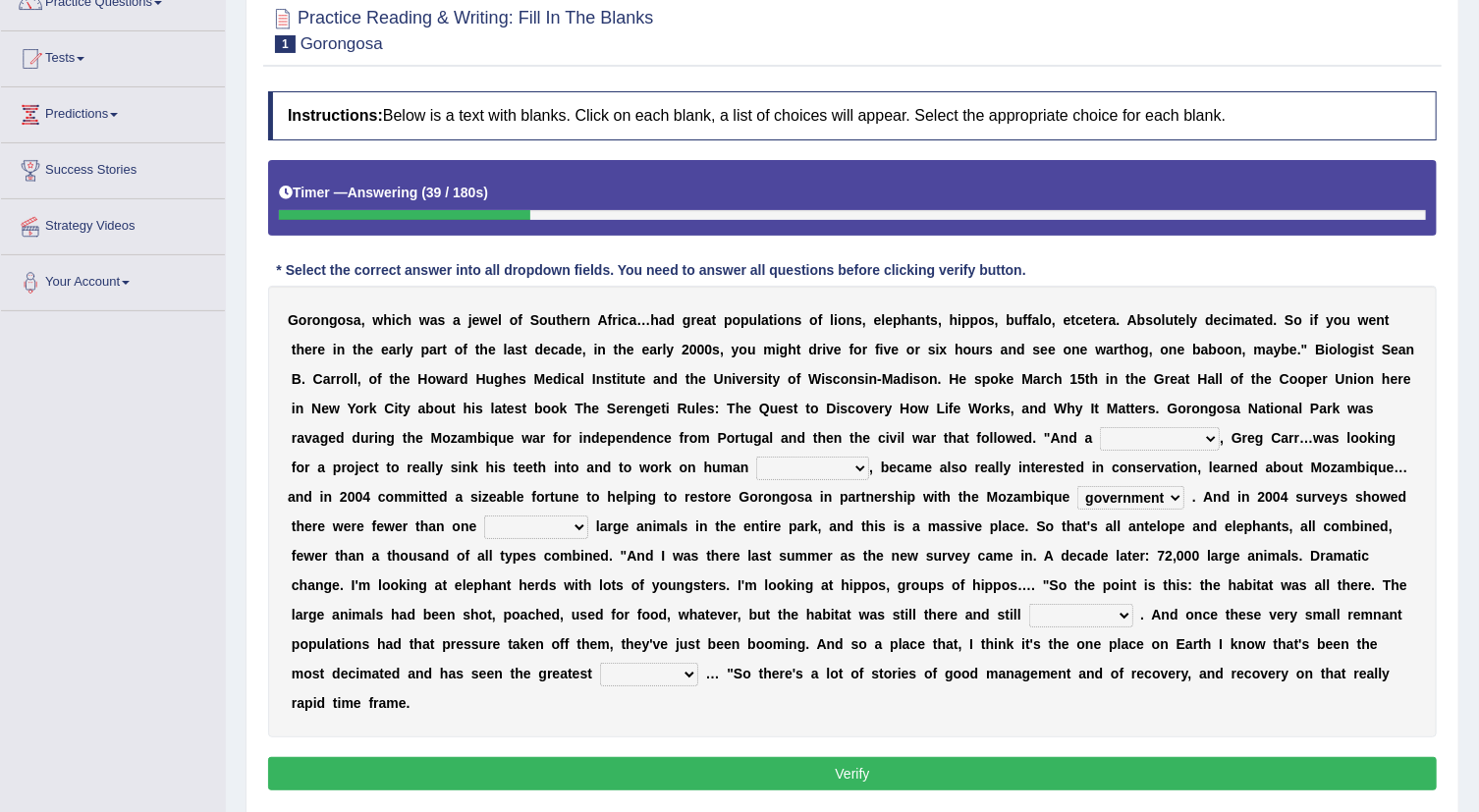 click on "recovery efficacy golly stumpy" at bounding box center (649, 675) 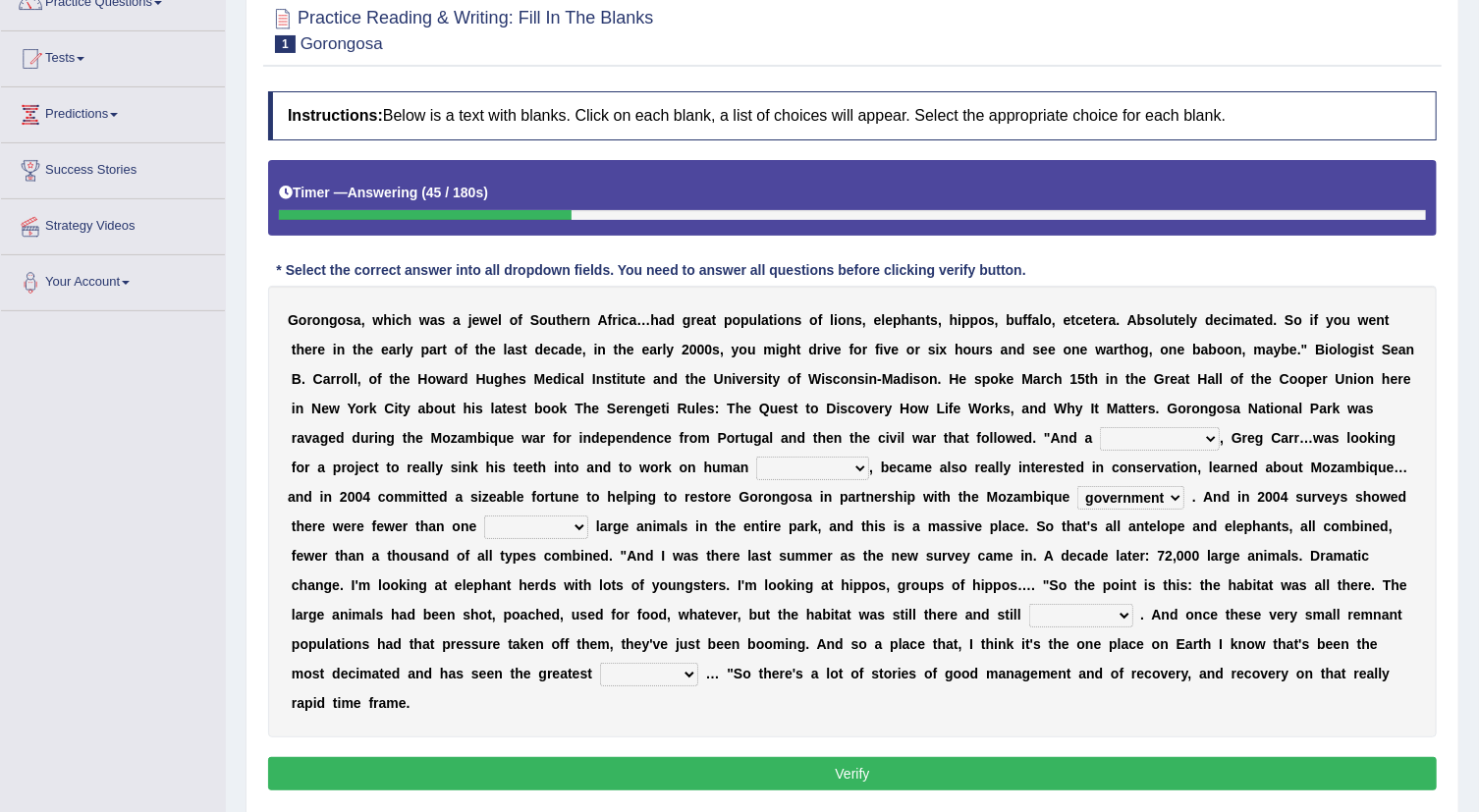 drag, startPoint x: 766, startPoint y: 639, endPoint x: 989, endPoint y: 635, distance: 223.03587 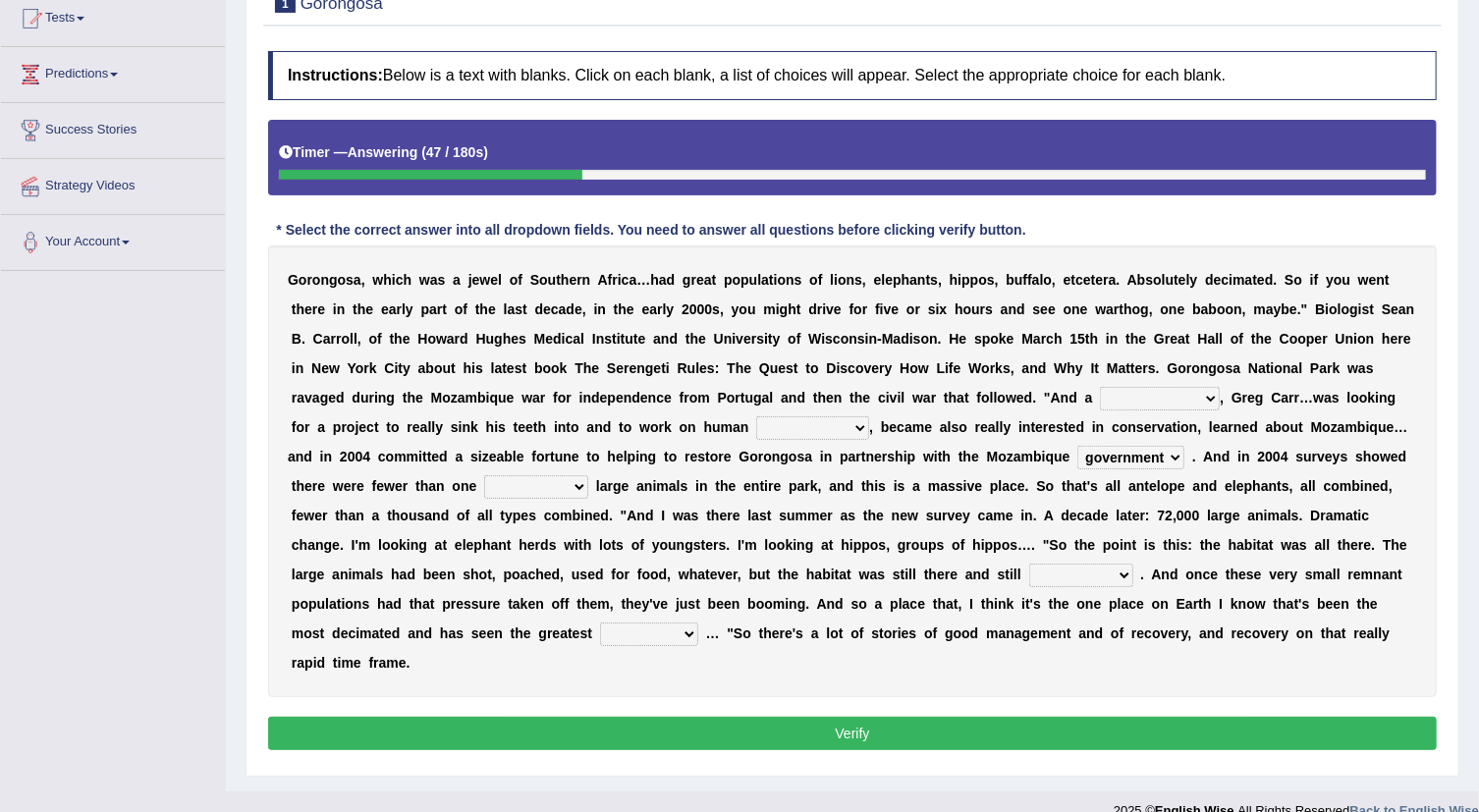 scroll, scrollTop: 0, scrollLeft: 0, axis: both 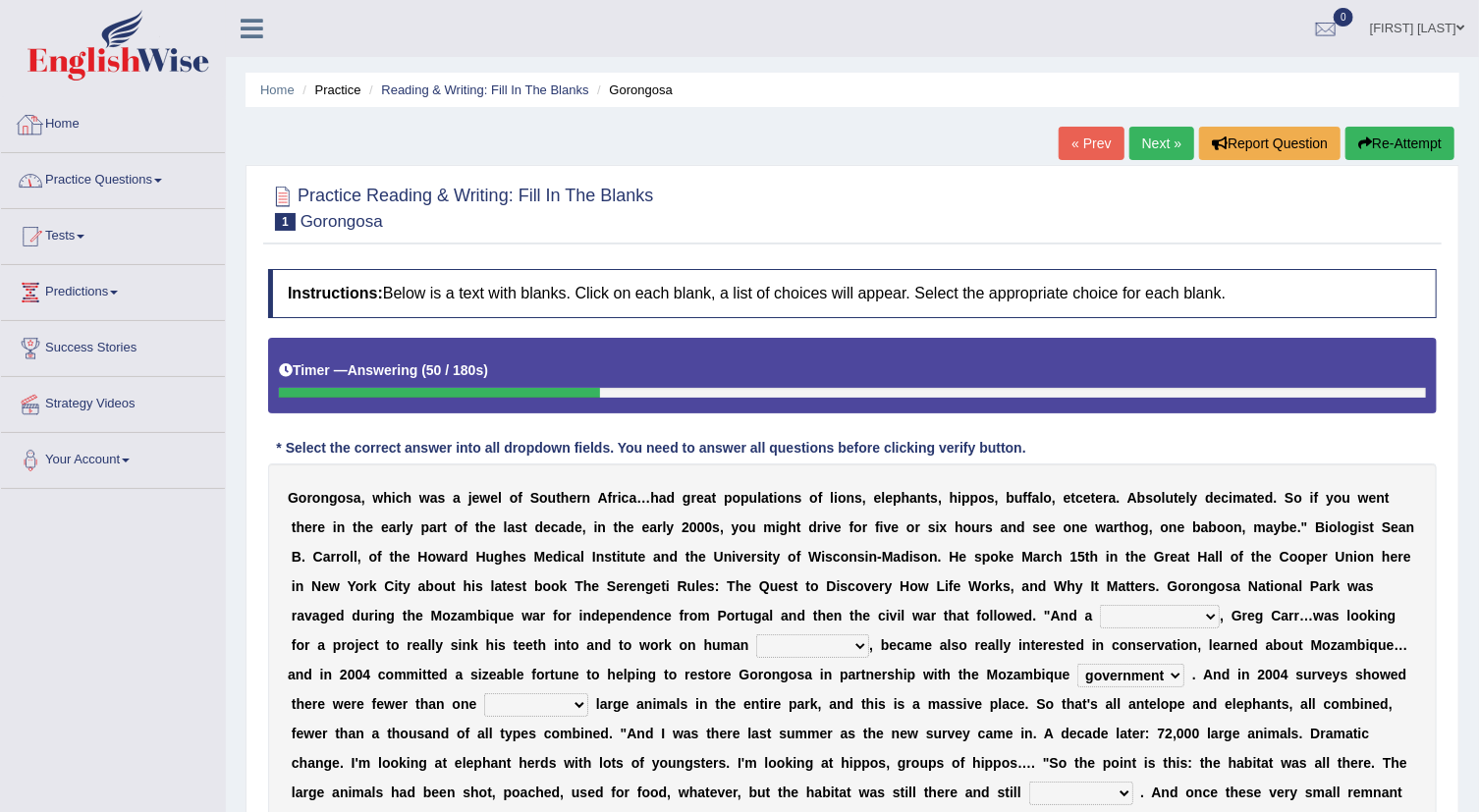 click on "Home" at bounding box center [113, 122] 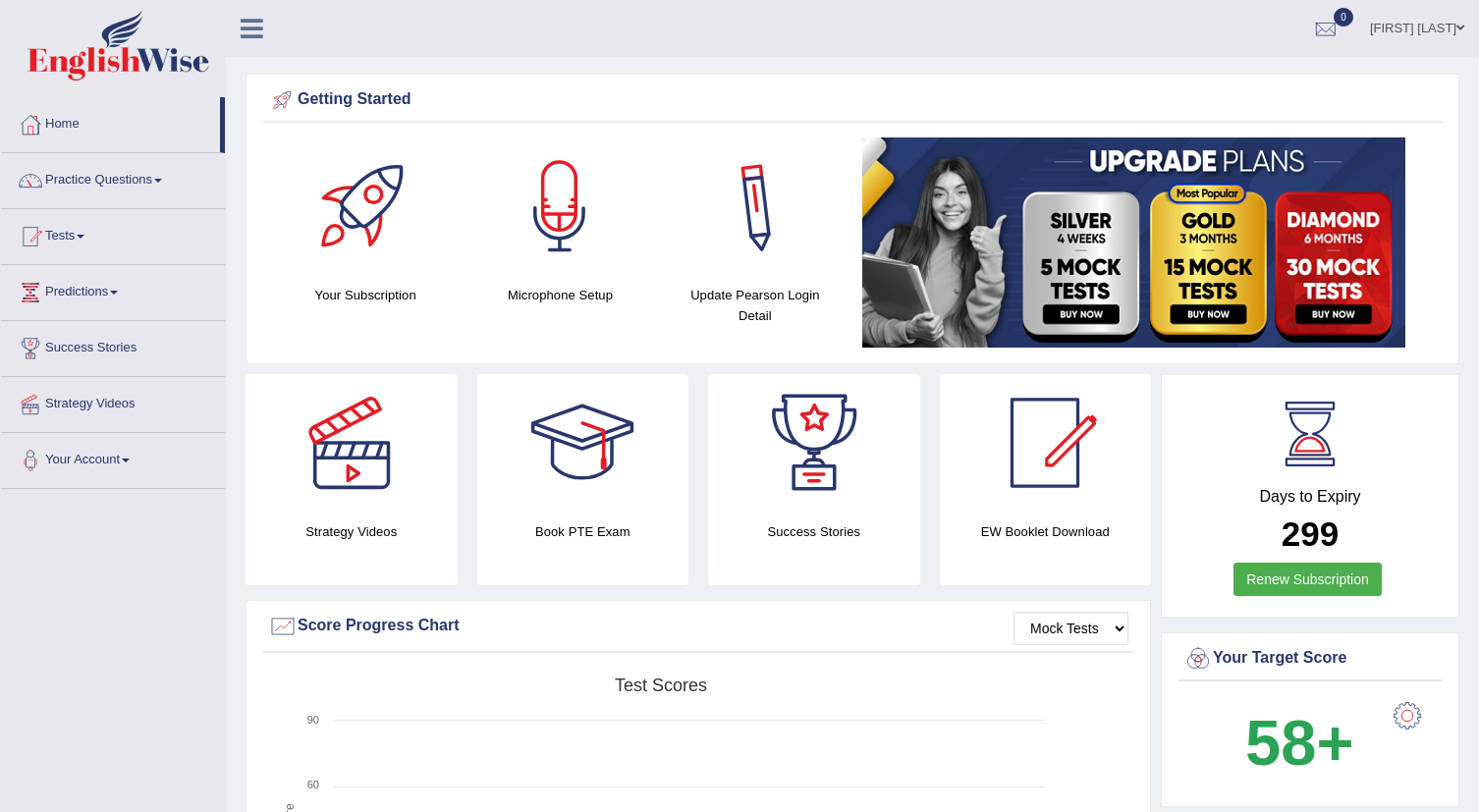 scroll, scrollTop: 0, scrollLeft: 0, axis: both 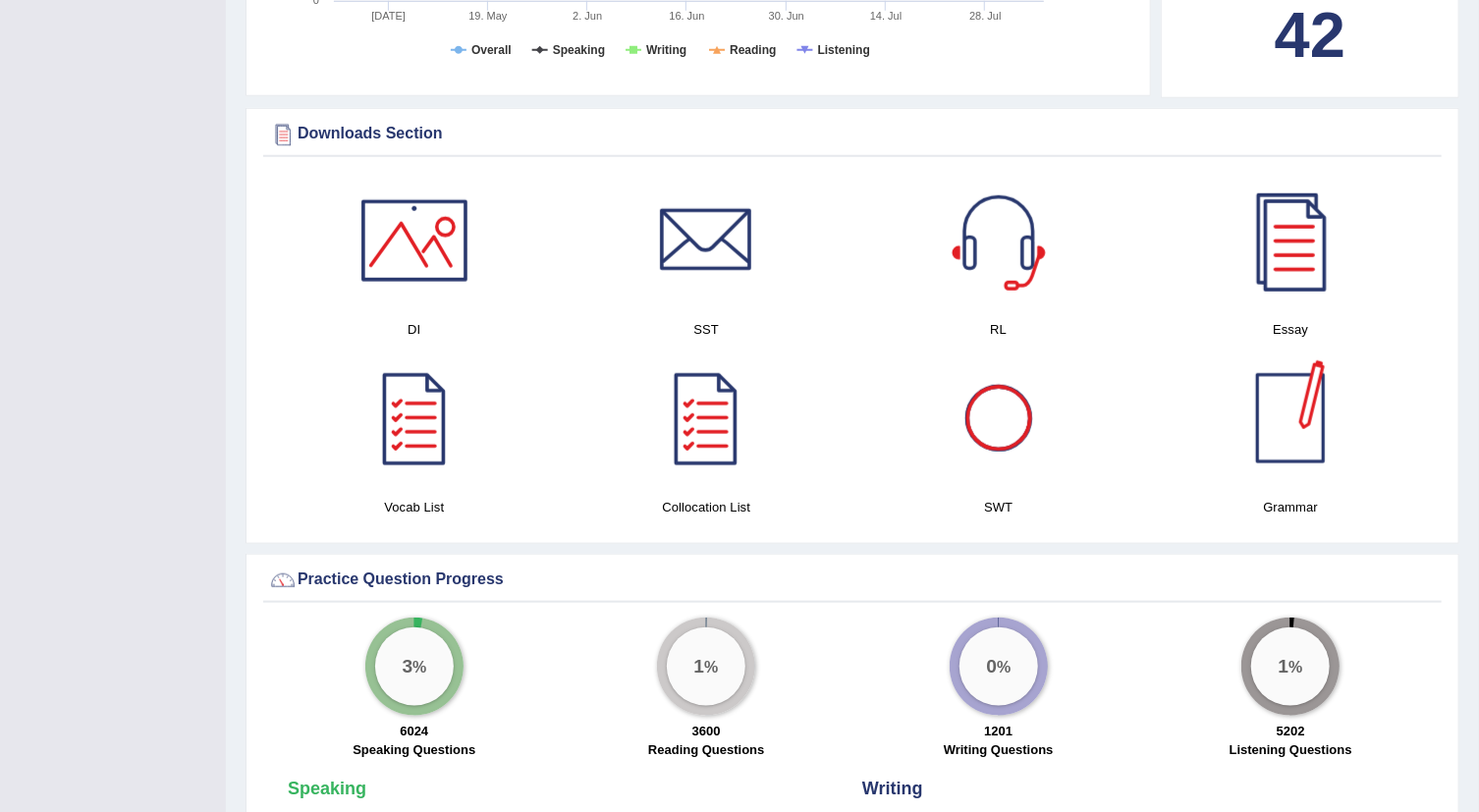 click at bounding box center (1290, 418) 